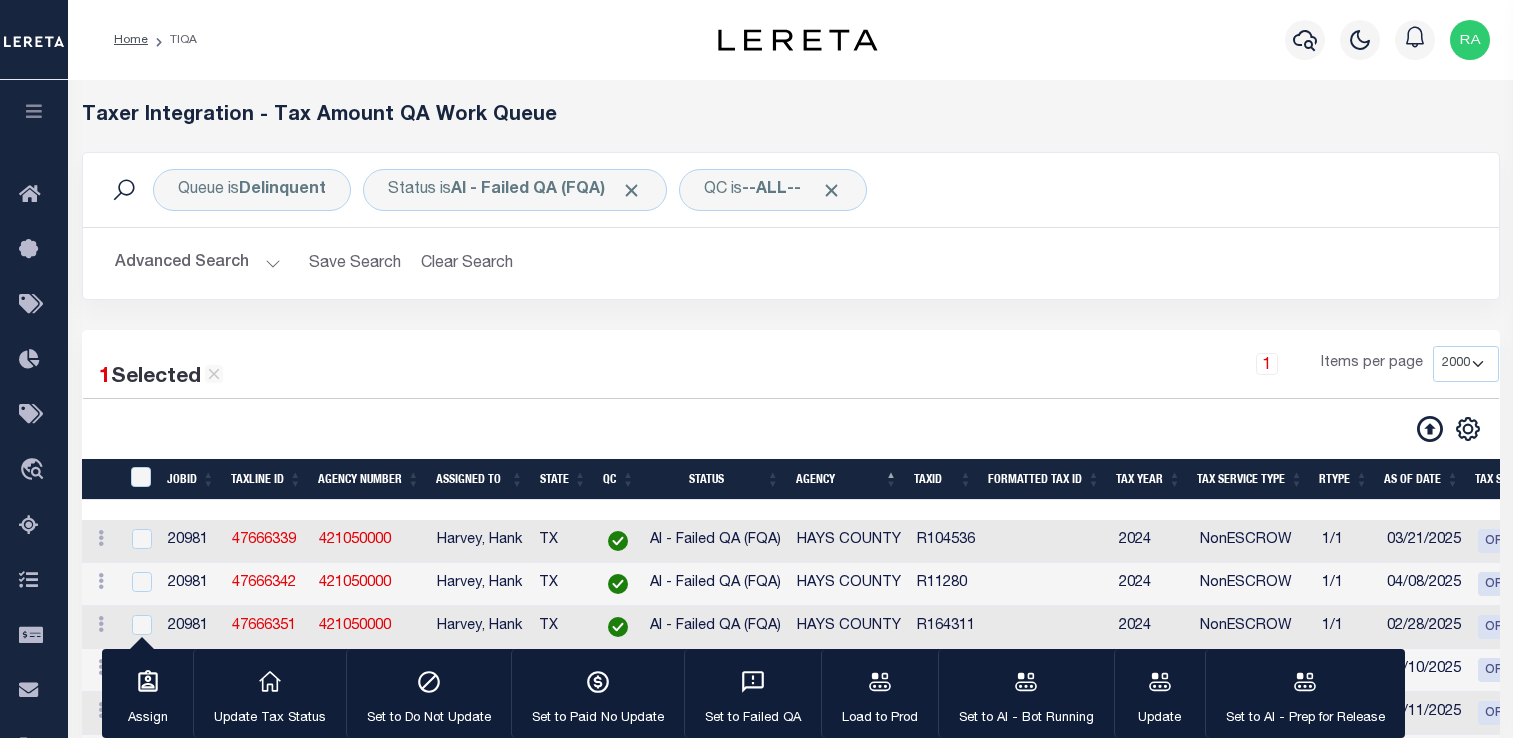 select on "2000" 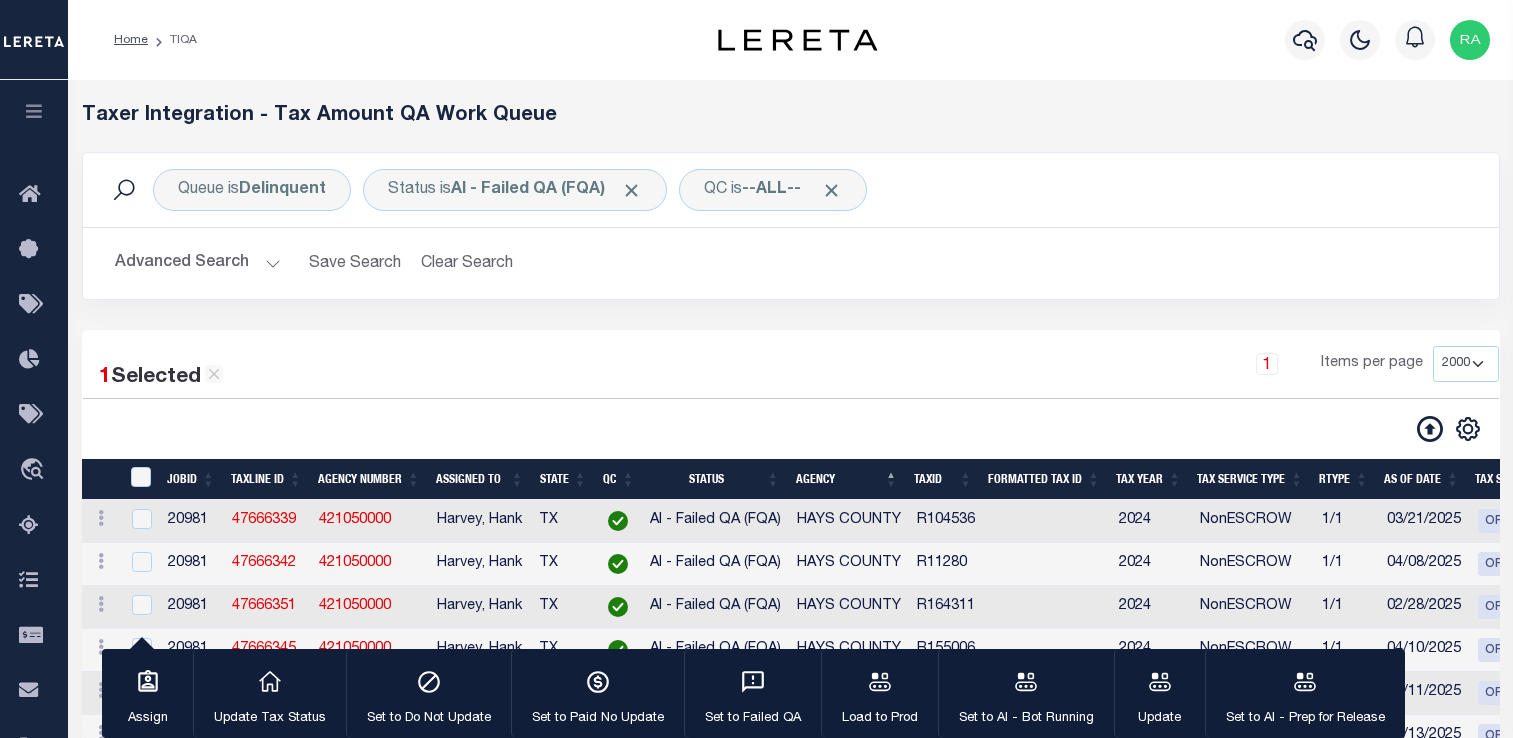 scroll, scrollTop: 289, scrollLeft: 0, axis: vertical 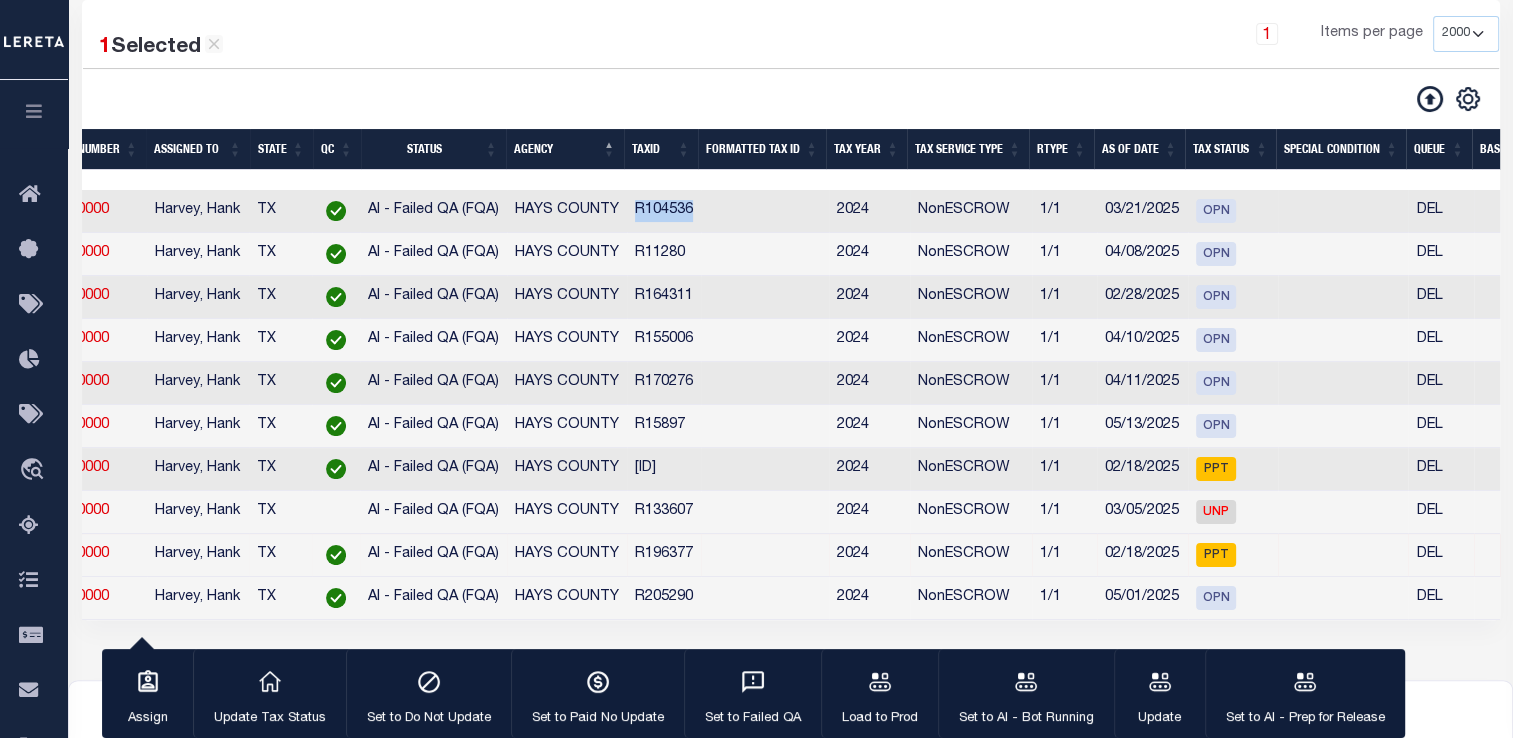 drag, startPoint x: 629, startPoint y: 210, endPoint x: 736, endPoint y: 227, distance: 108.34205 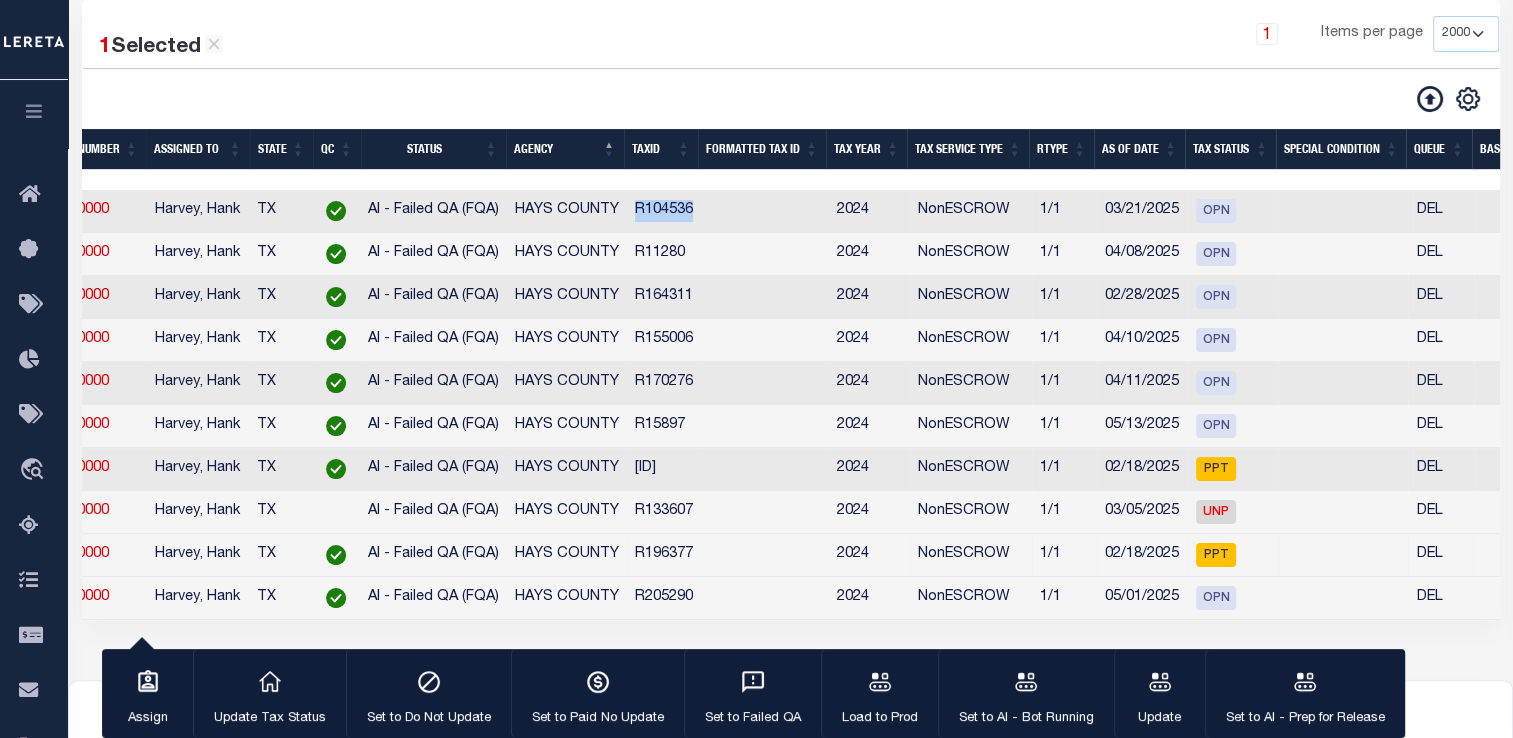 scroll, scrollTop: 0, scrollLeft: 0, axis: both 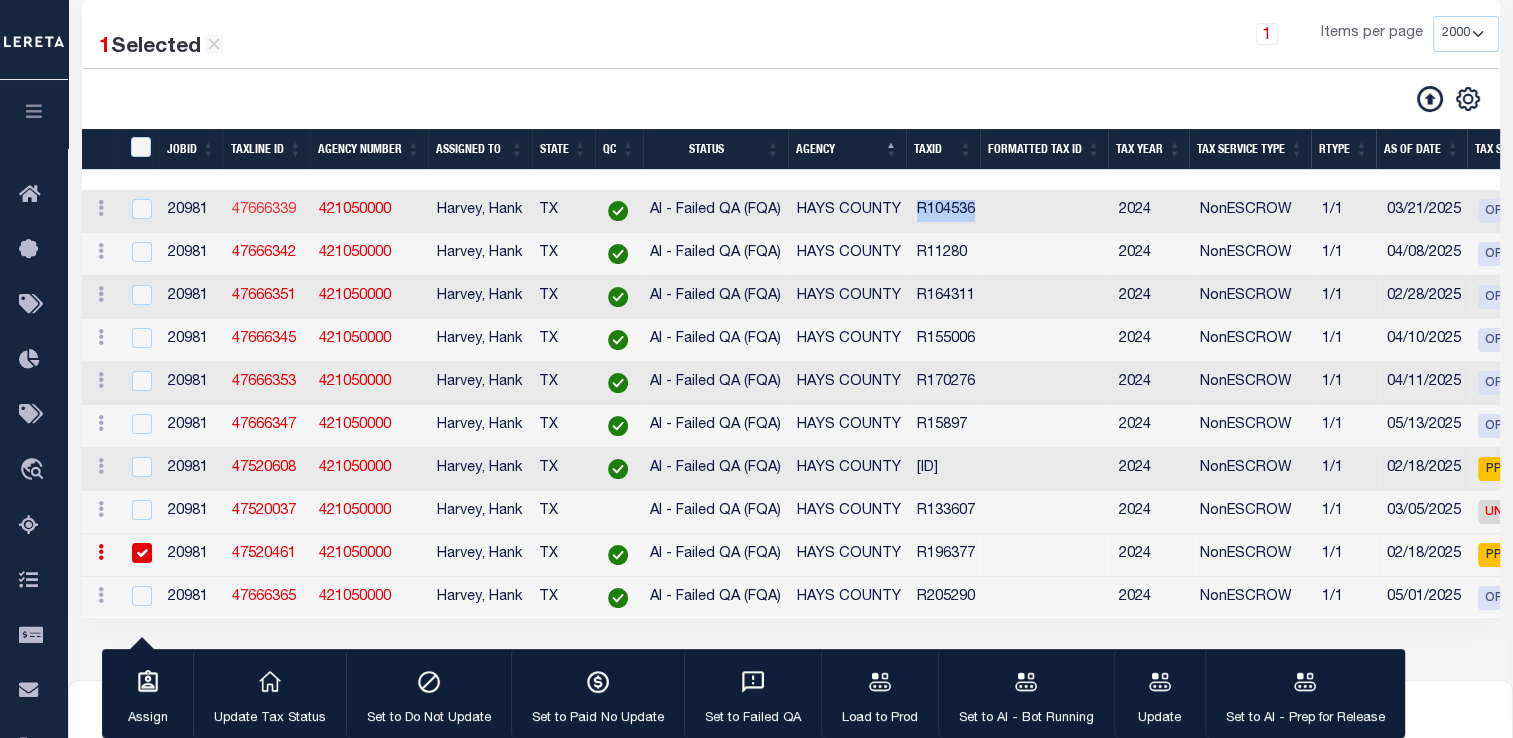 click on "47666339" at bounding box center [264, 210] 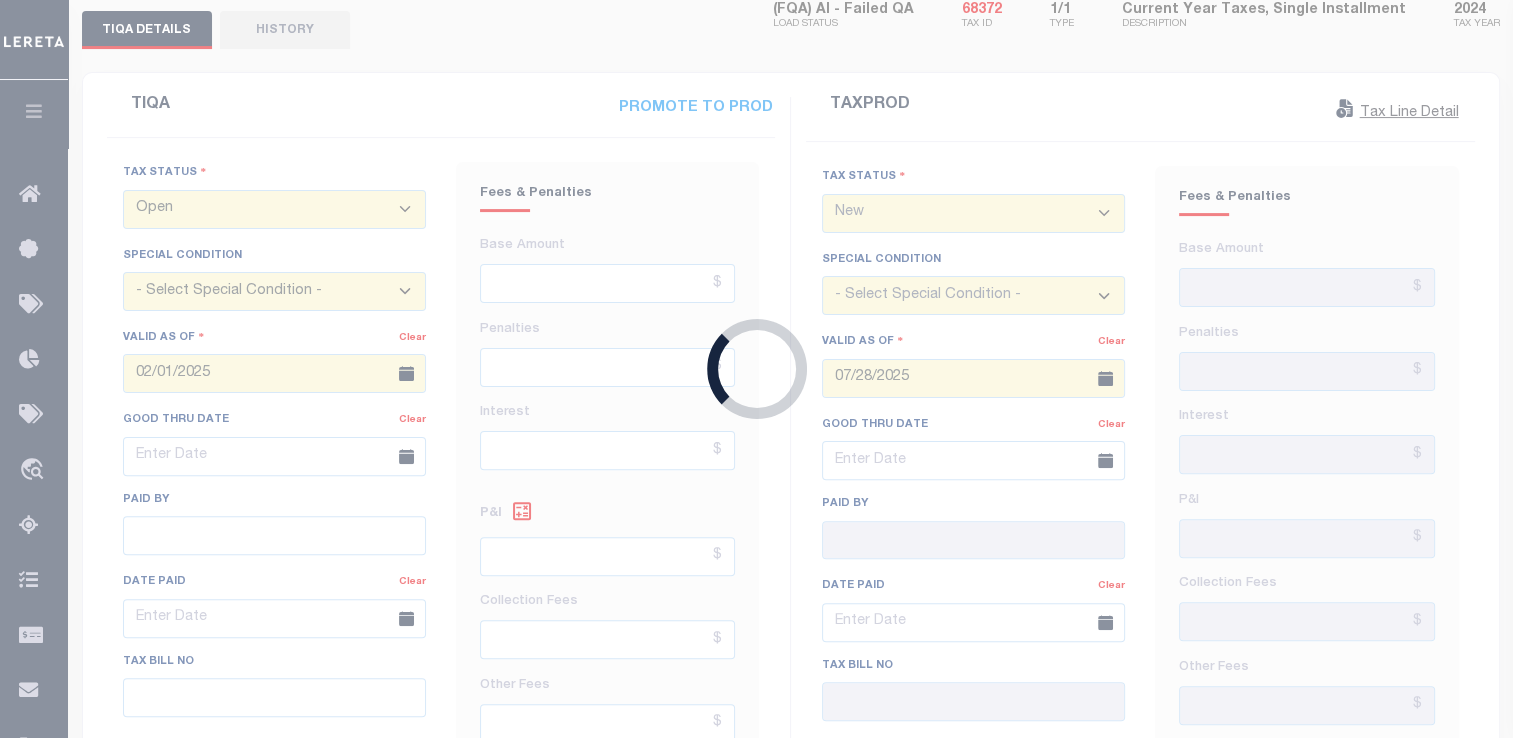scroll, scrollTop: 0, scrollLeft: 0, axis: both 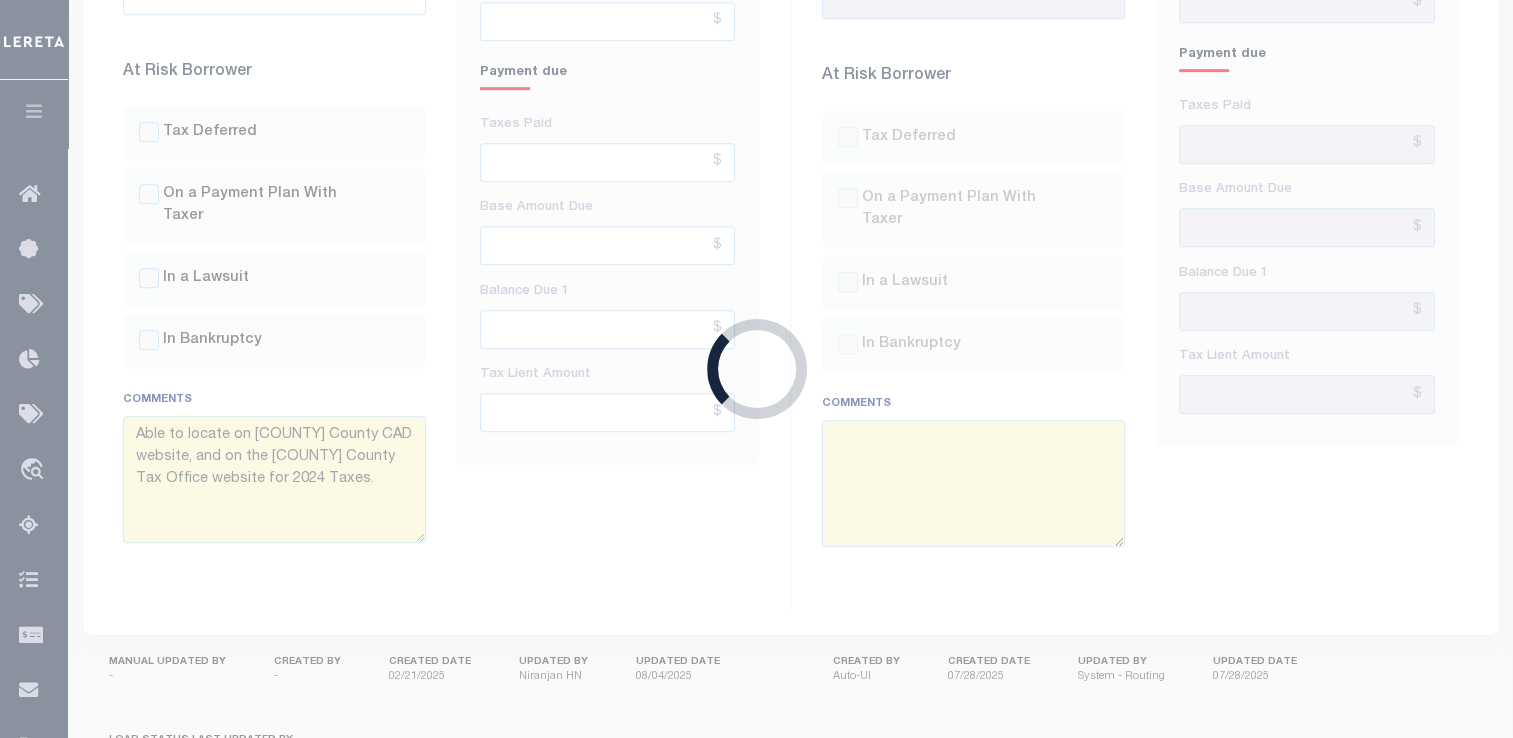 type on "03/21/2025" 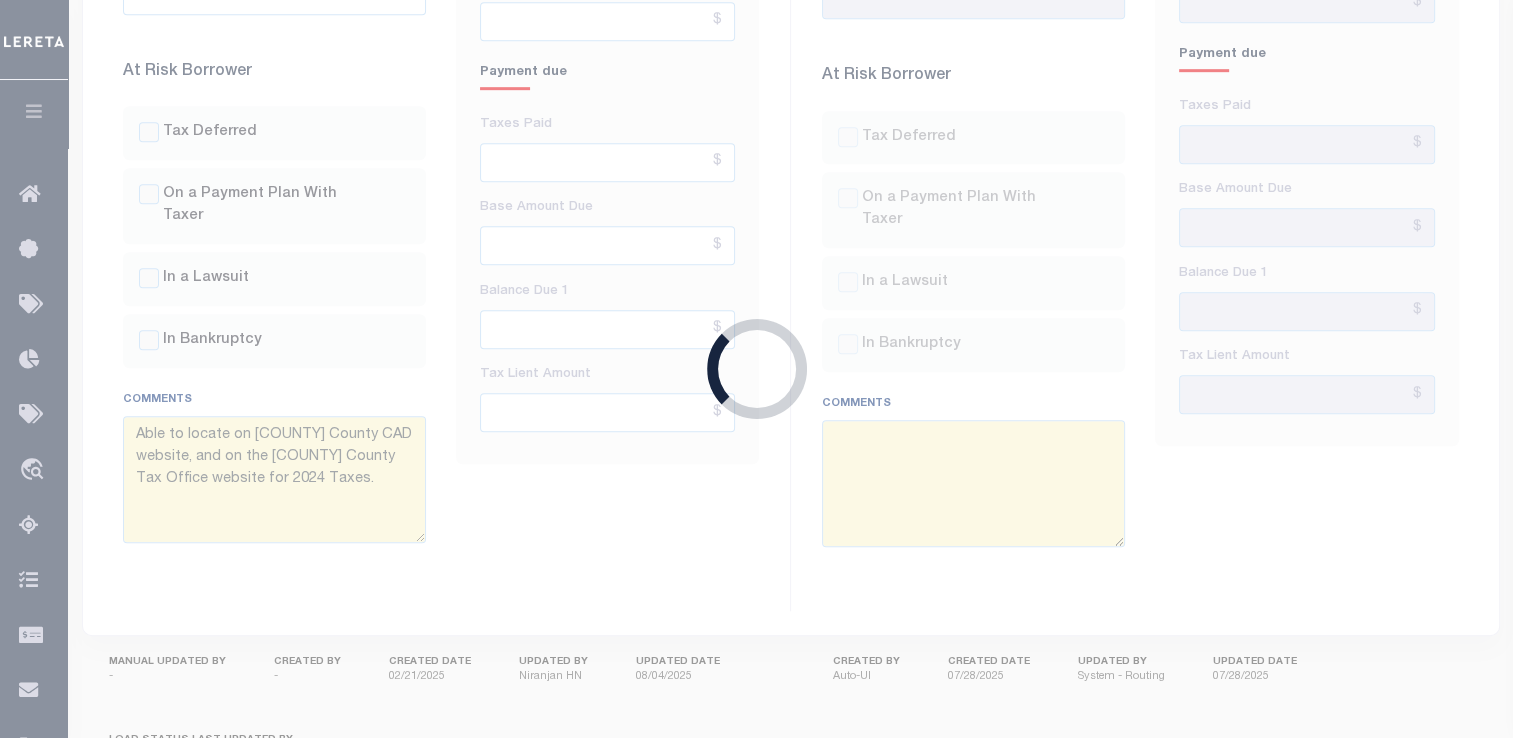type on "able to locate sample group of tax ids on [COUNTY] County tax office website. Please re-run through process." 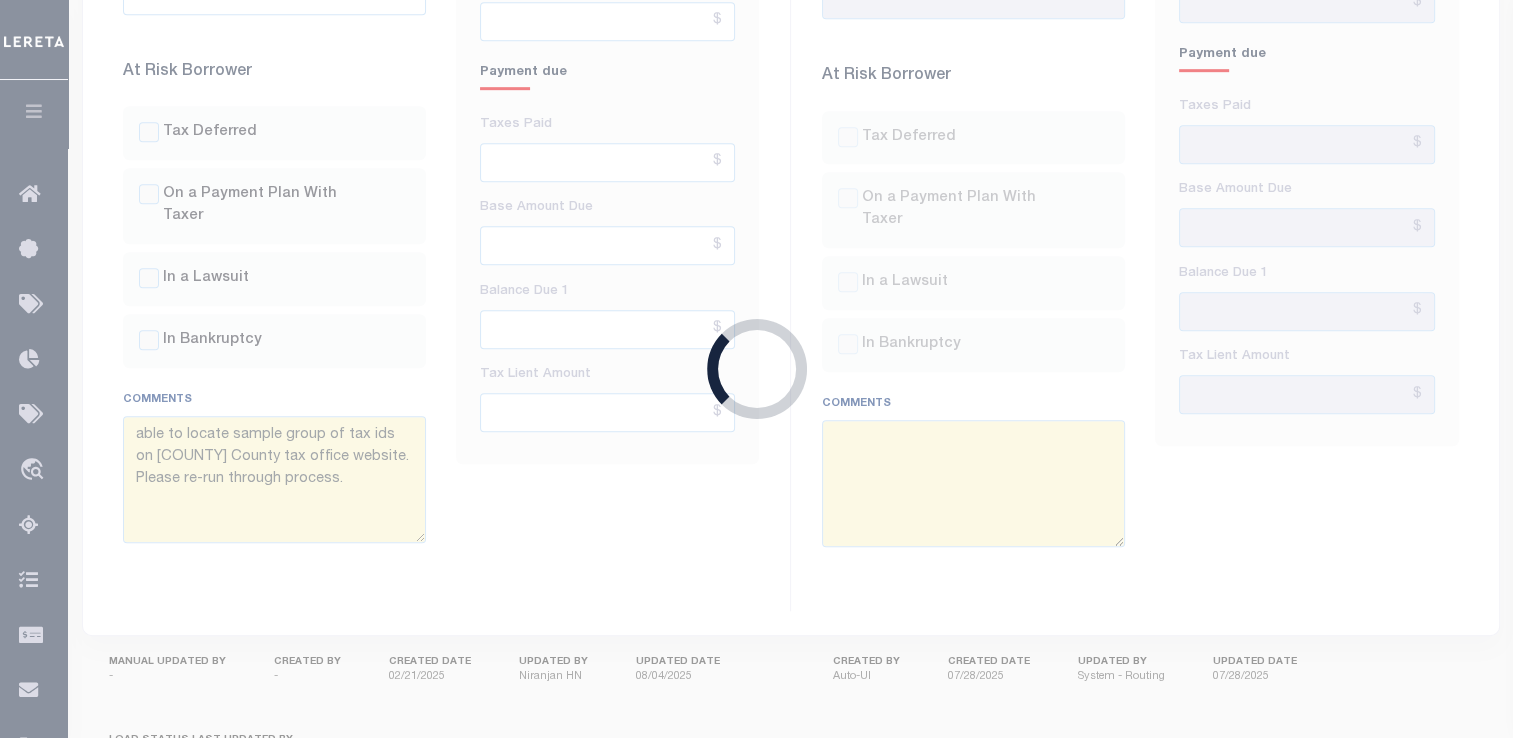 select on "OP2" 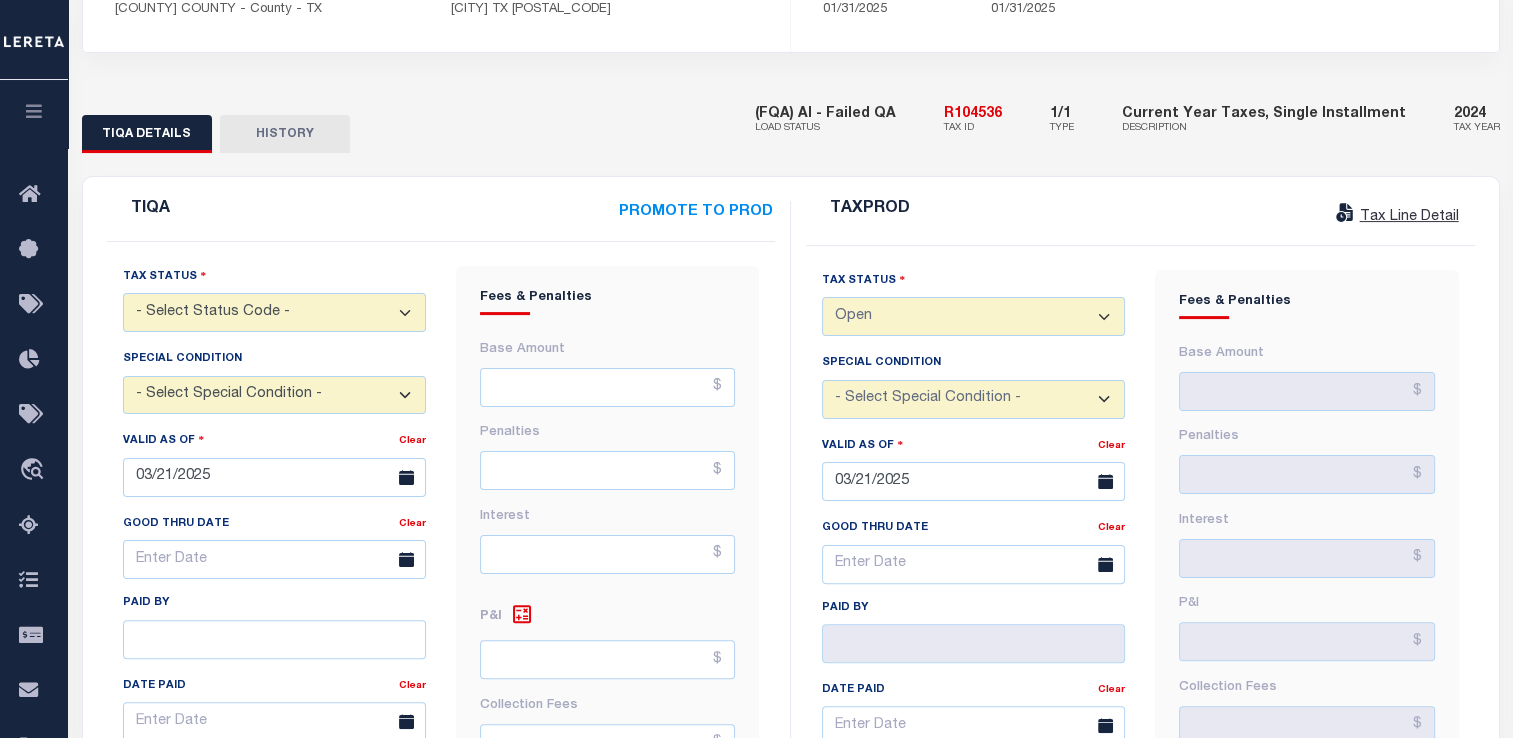 scroll, scrollTop: 96, scrollLeft: 0, axis: vertical 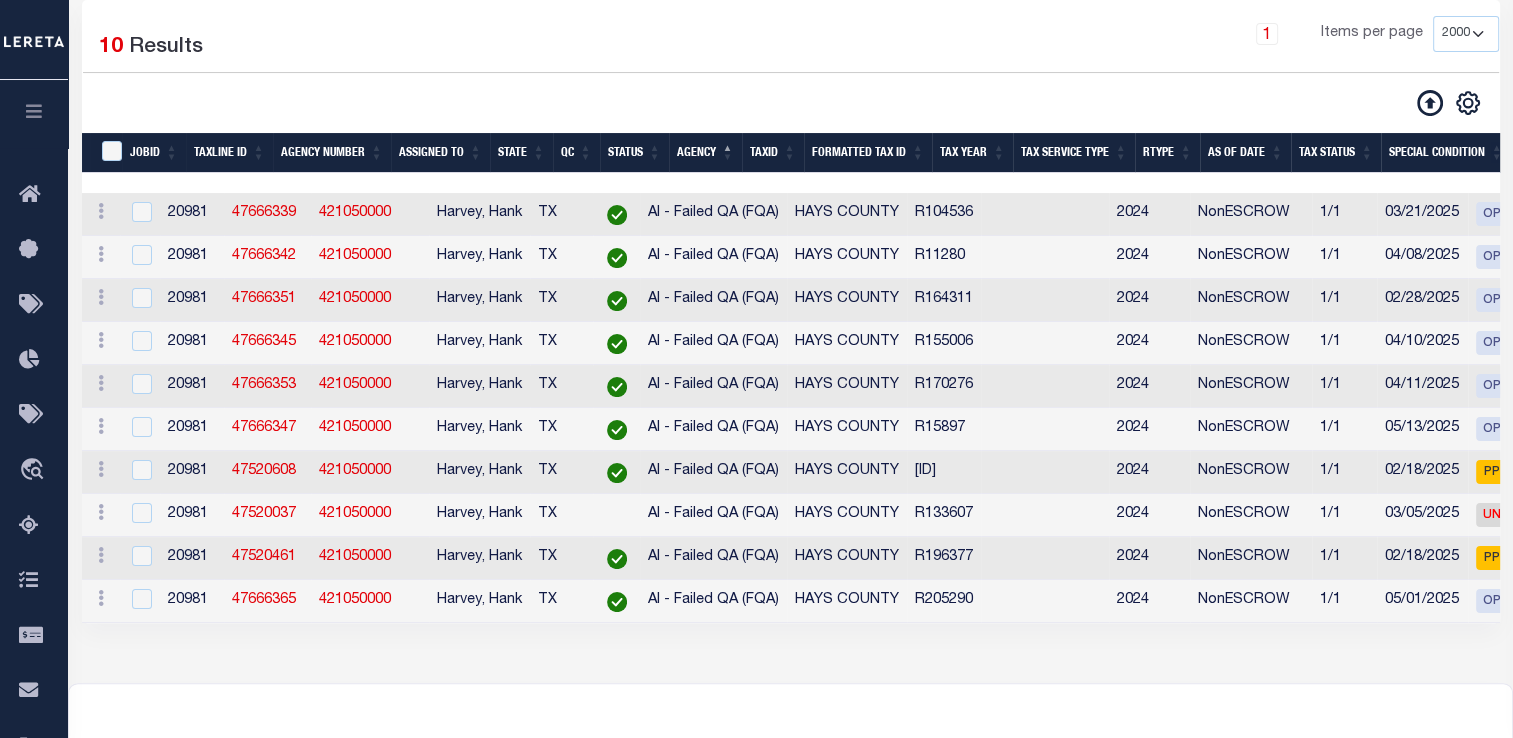 select on "2000" 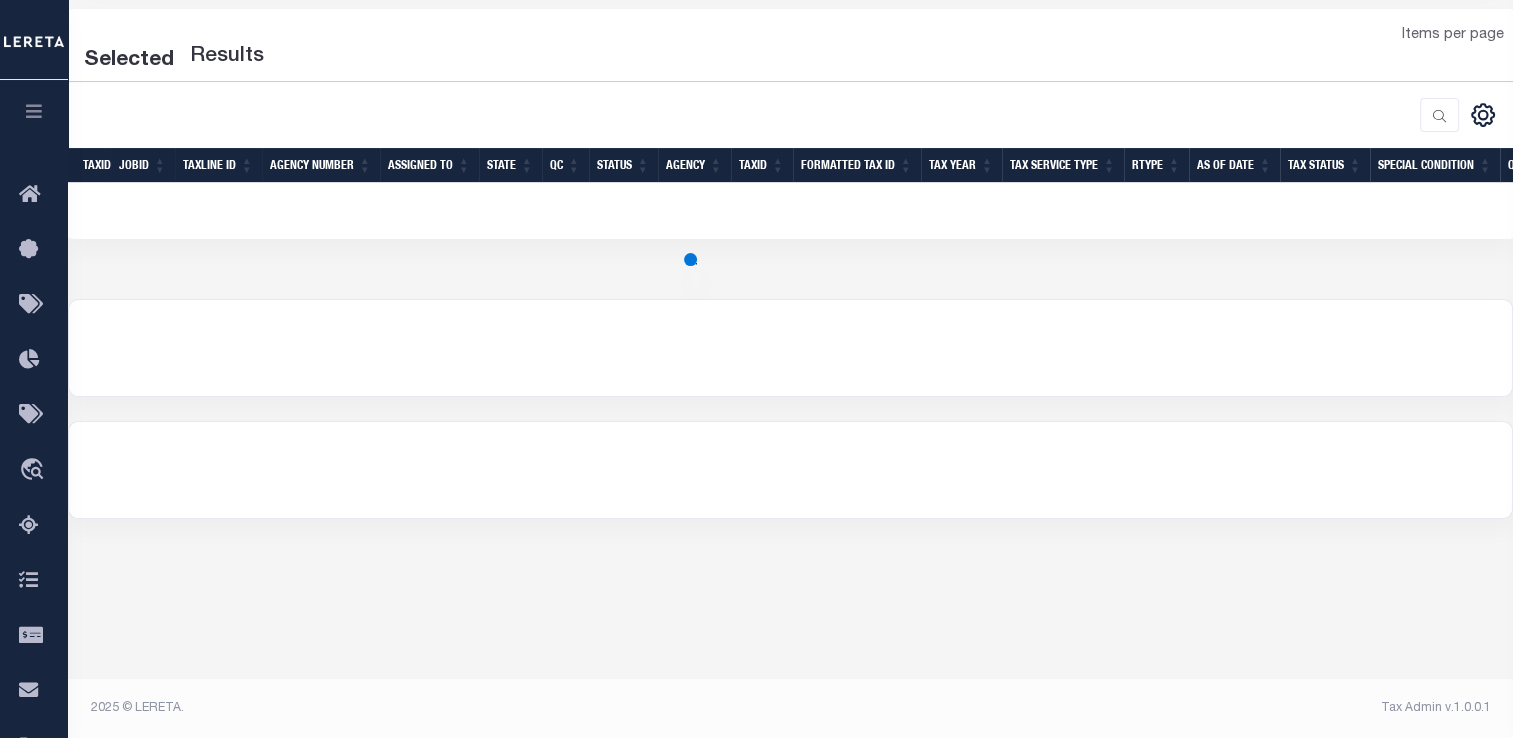select on "2000" 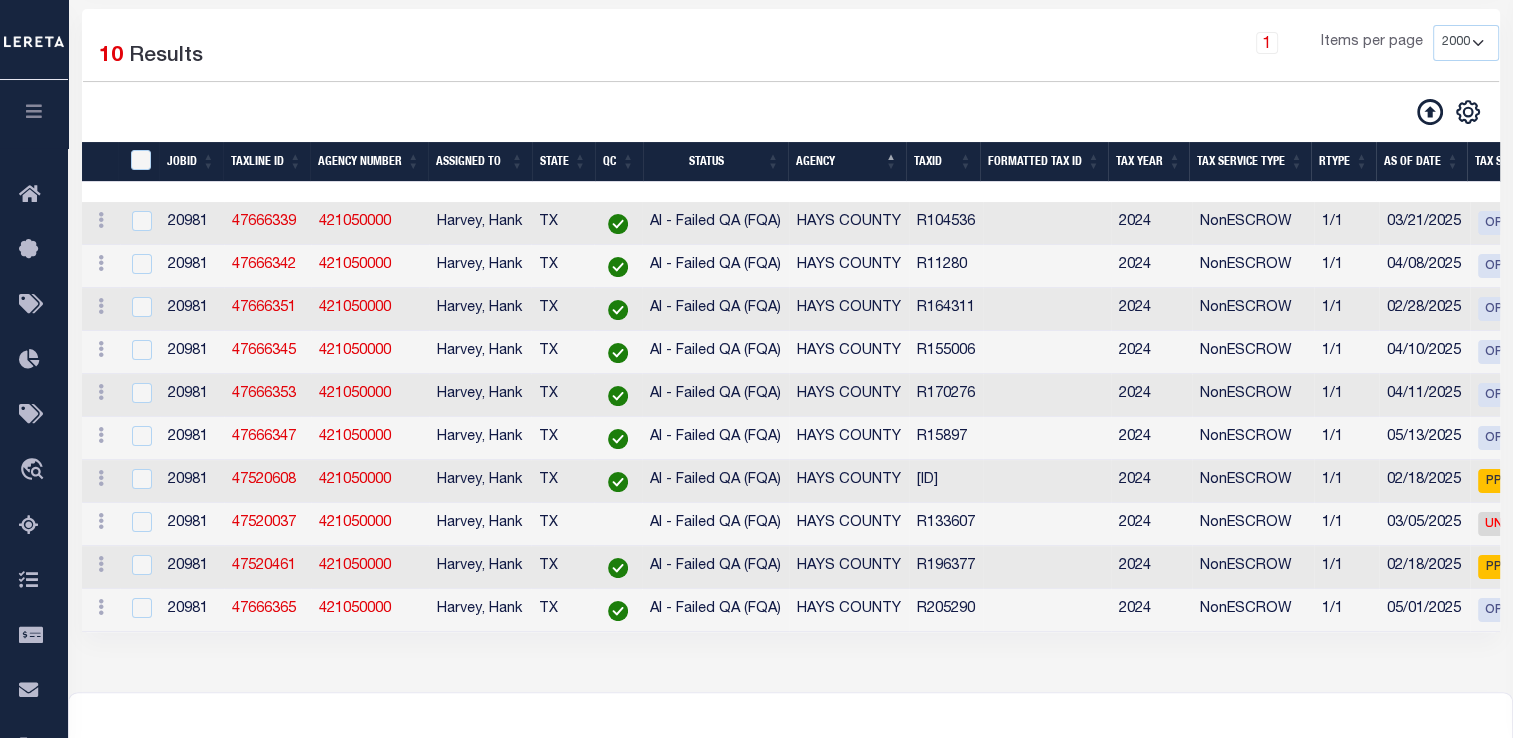scroll, scrollTop: 330, scrollLeft: 0, axis: vertical 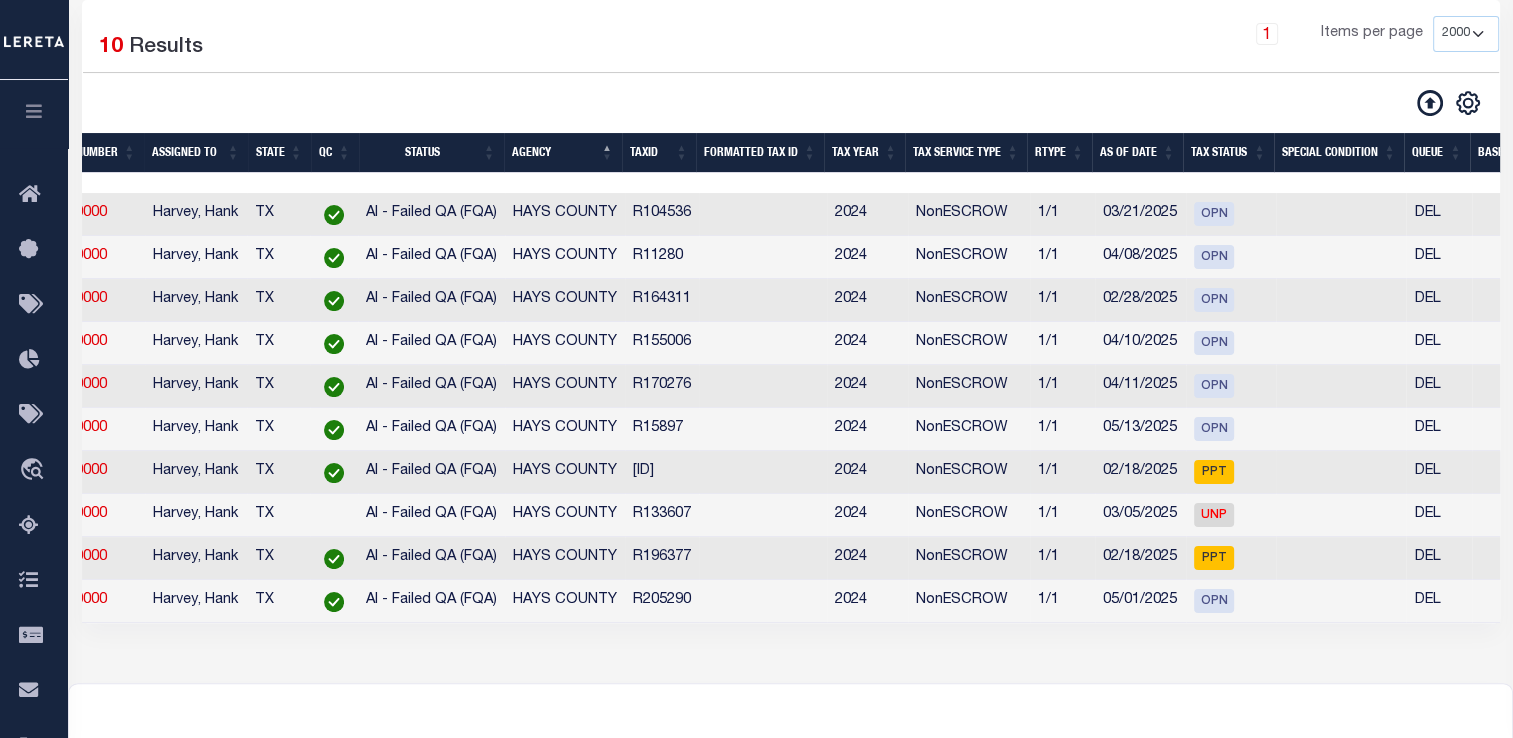 drag, startPoint x: 634, startPoint y: 479, endPoint x: 698, endPoint y: 474, distance: 64.195015 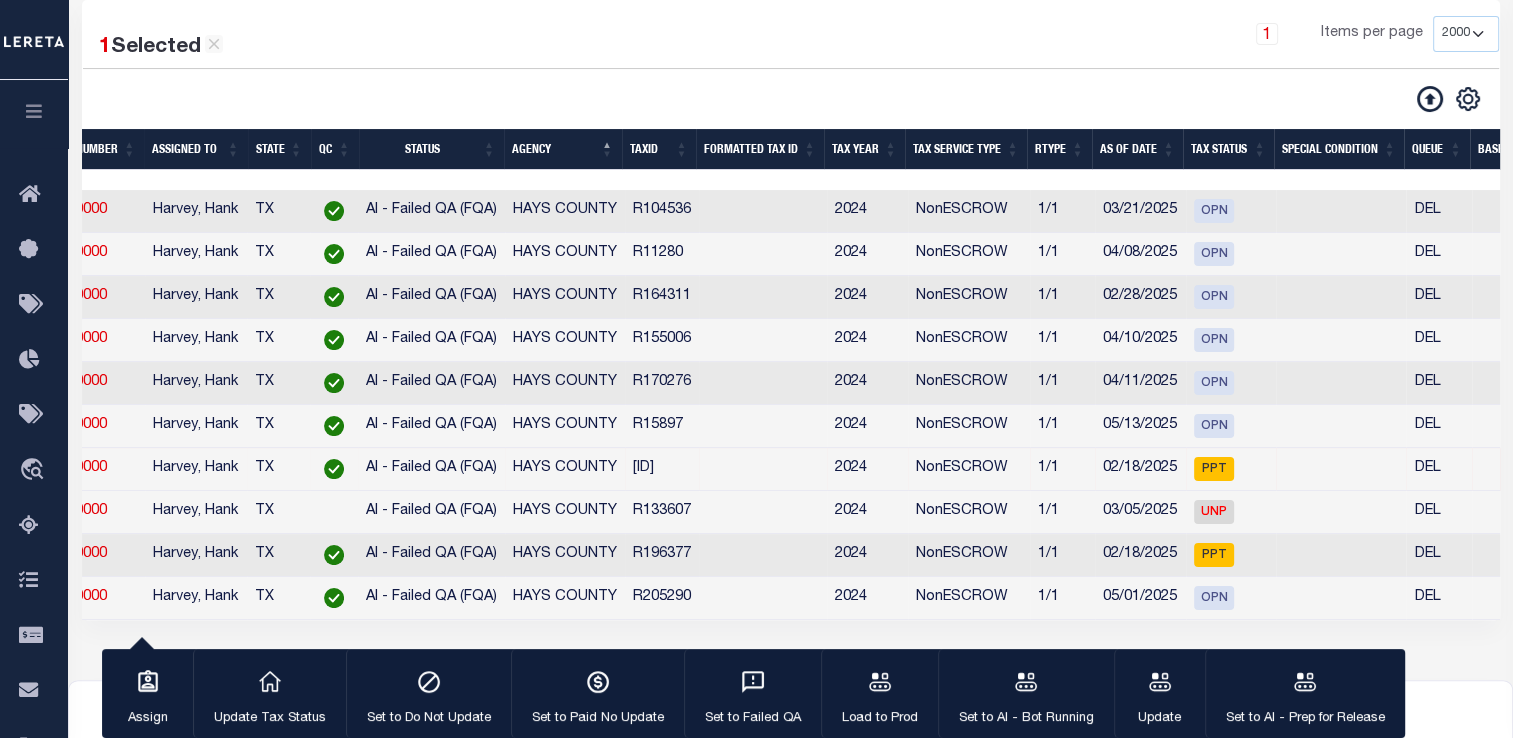 copy on "[ID]" 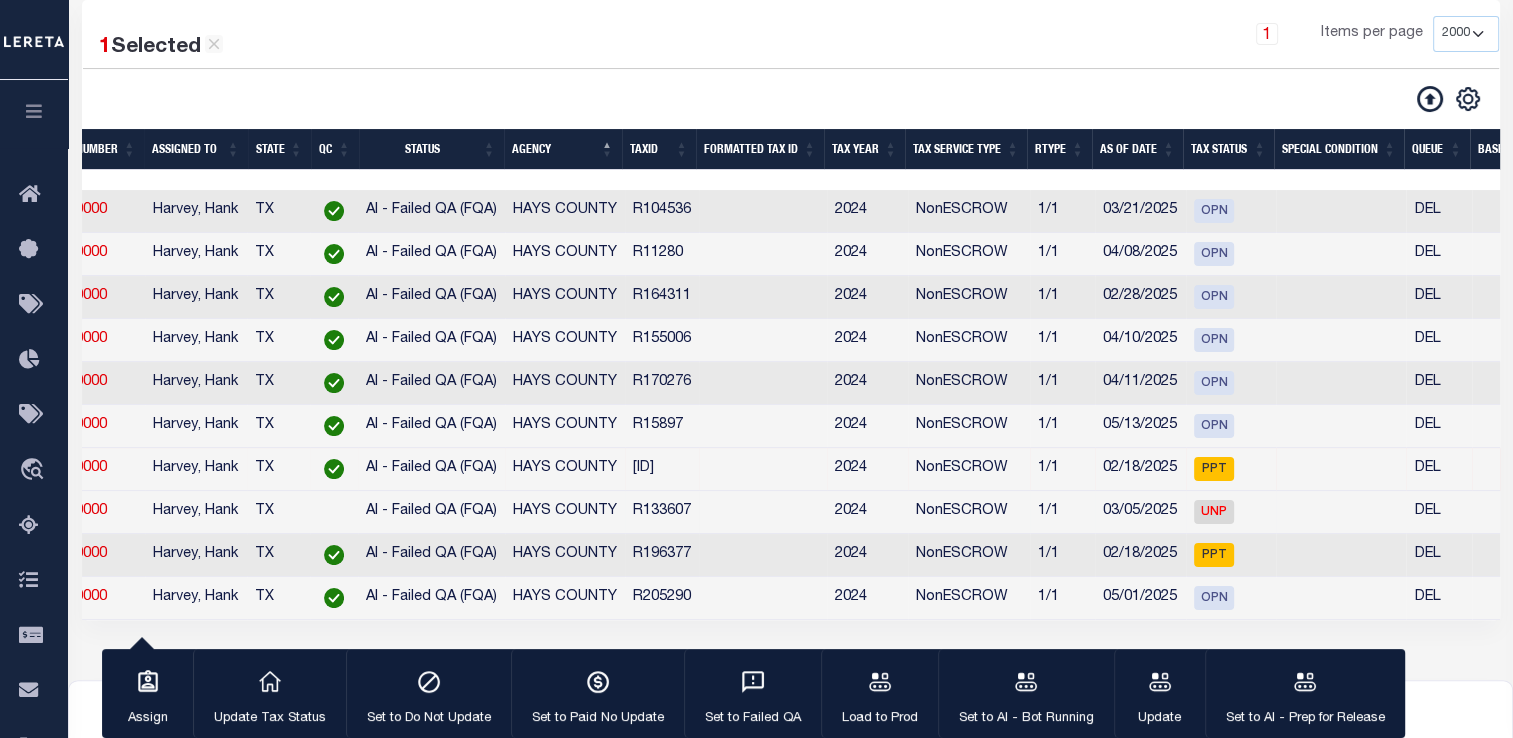 scroll, scrollTop: 0, scrollLeft: 494, axis: horizontal 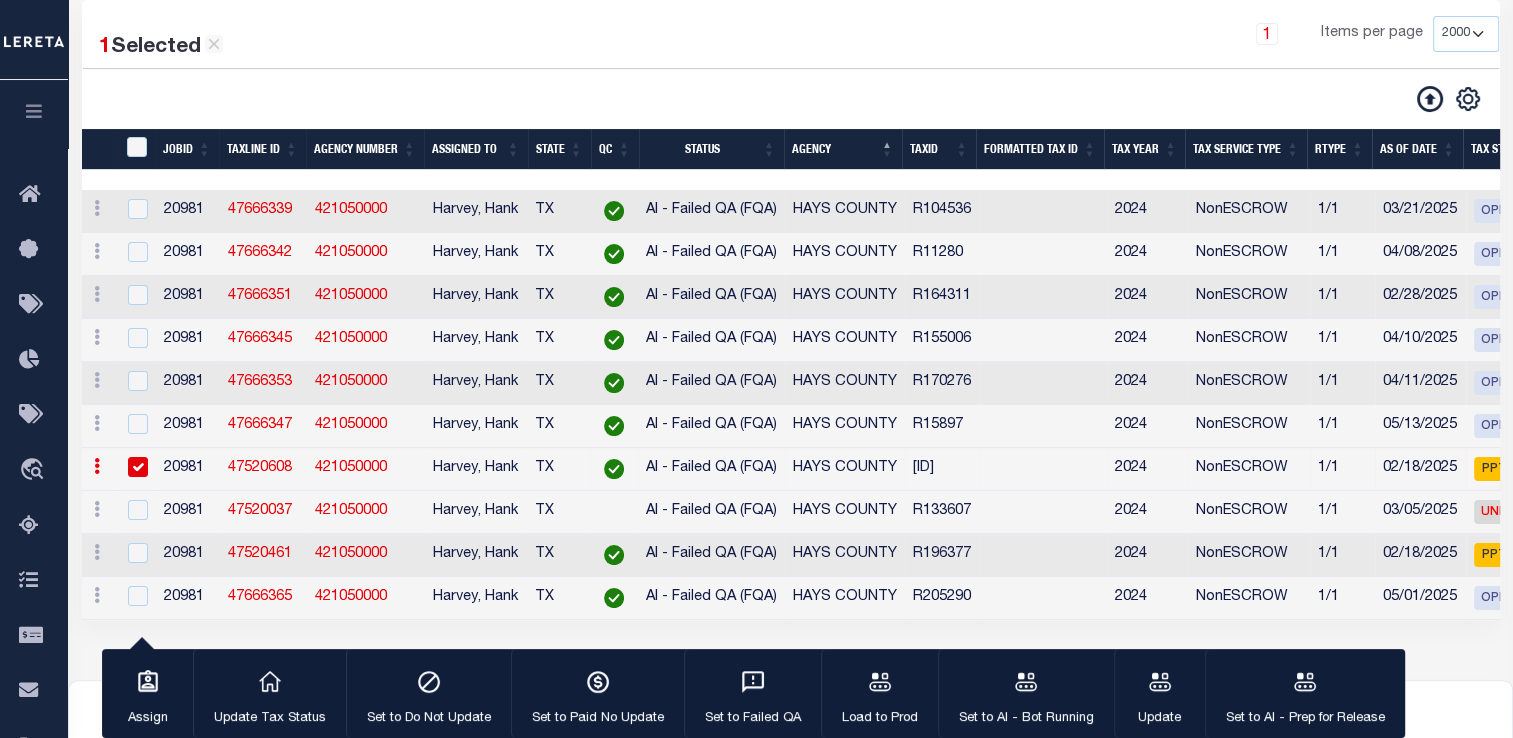 click on "47520608" at bounding box center [260, 468] 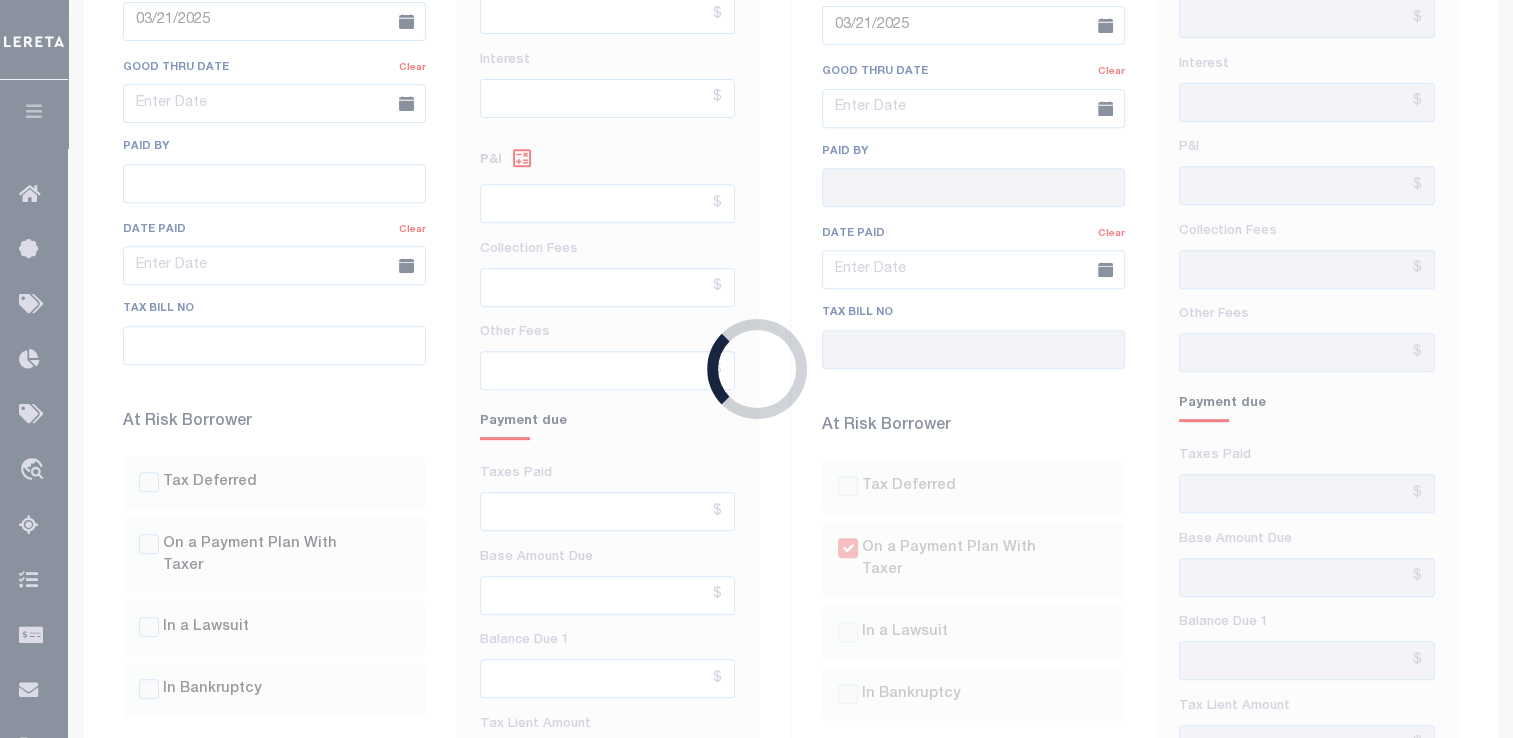type on "02/18/2025" 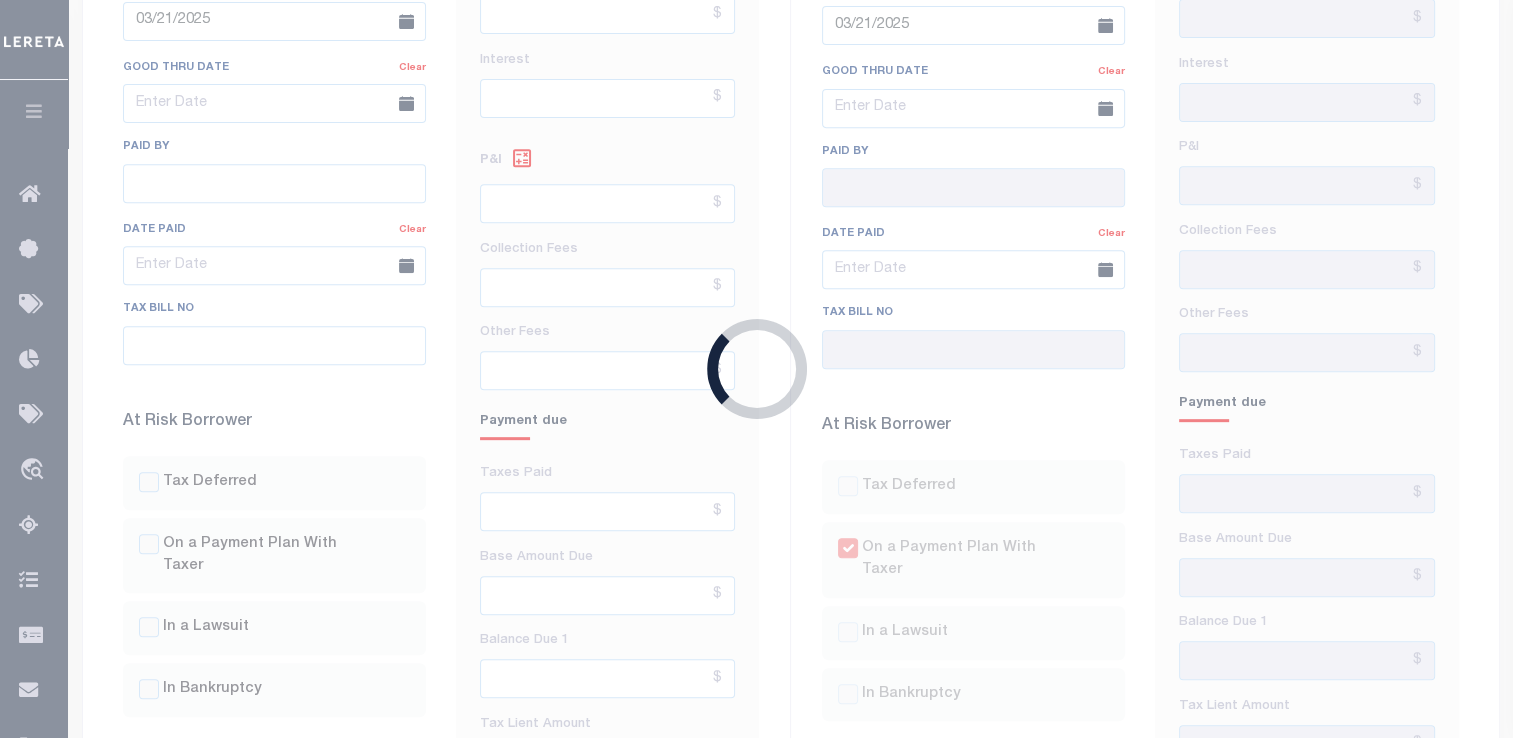 type on "able to locate sample group of tax ids on [COUNTY] County tax office website. Please re-run through process." 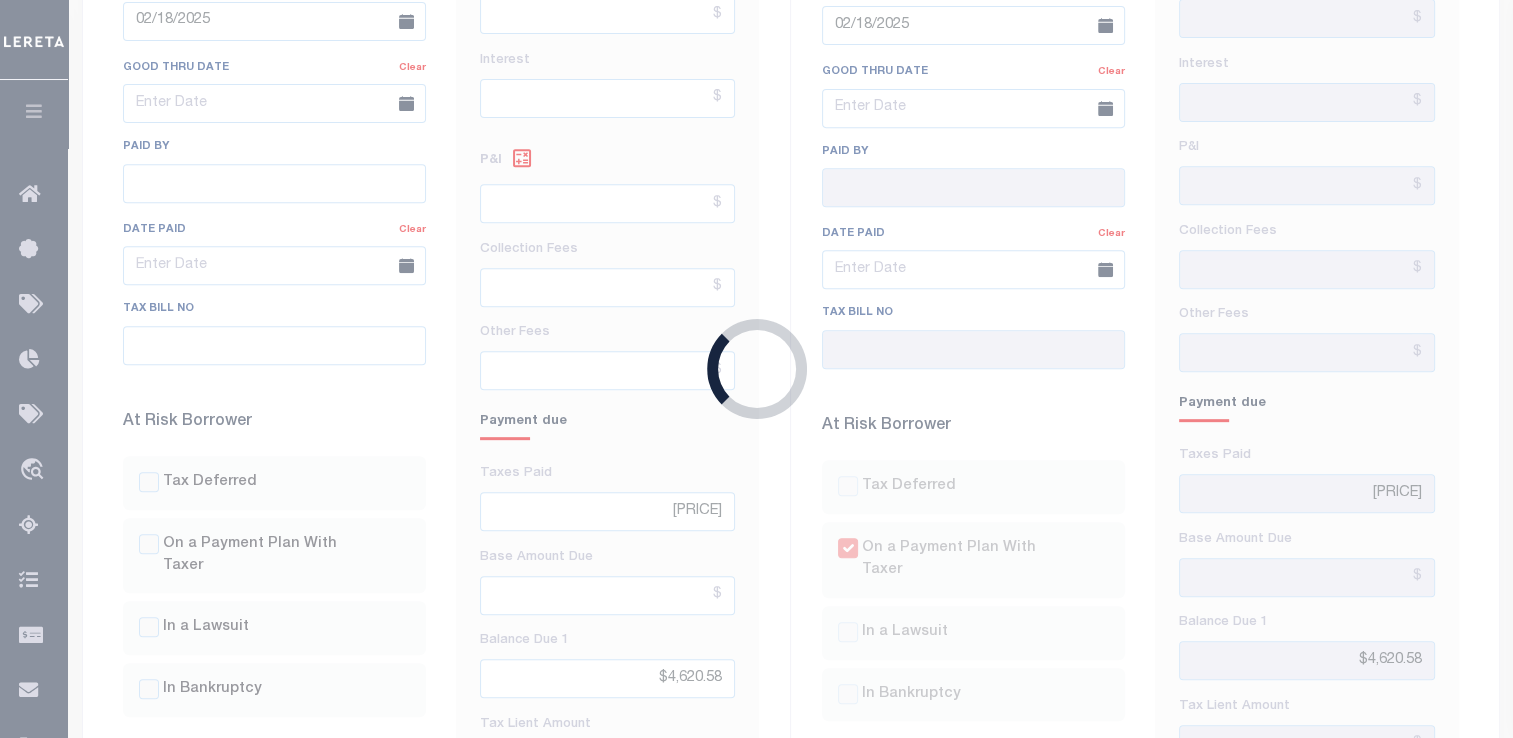select on "PPT" 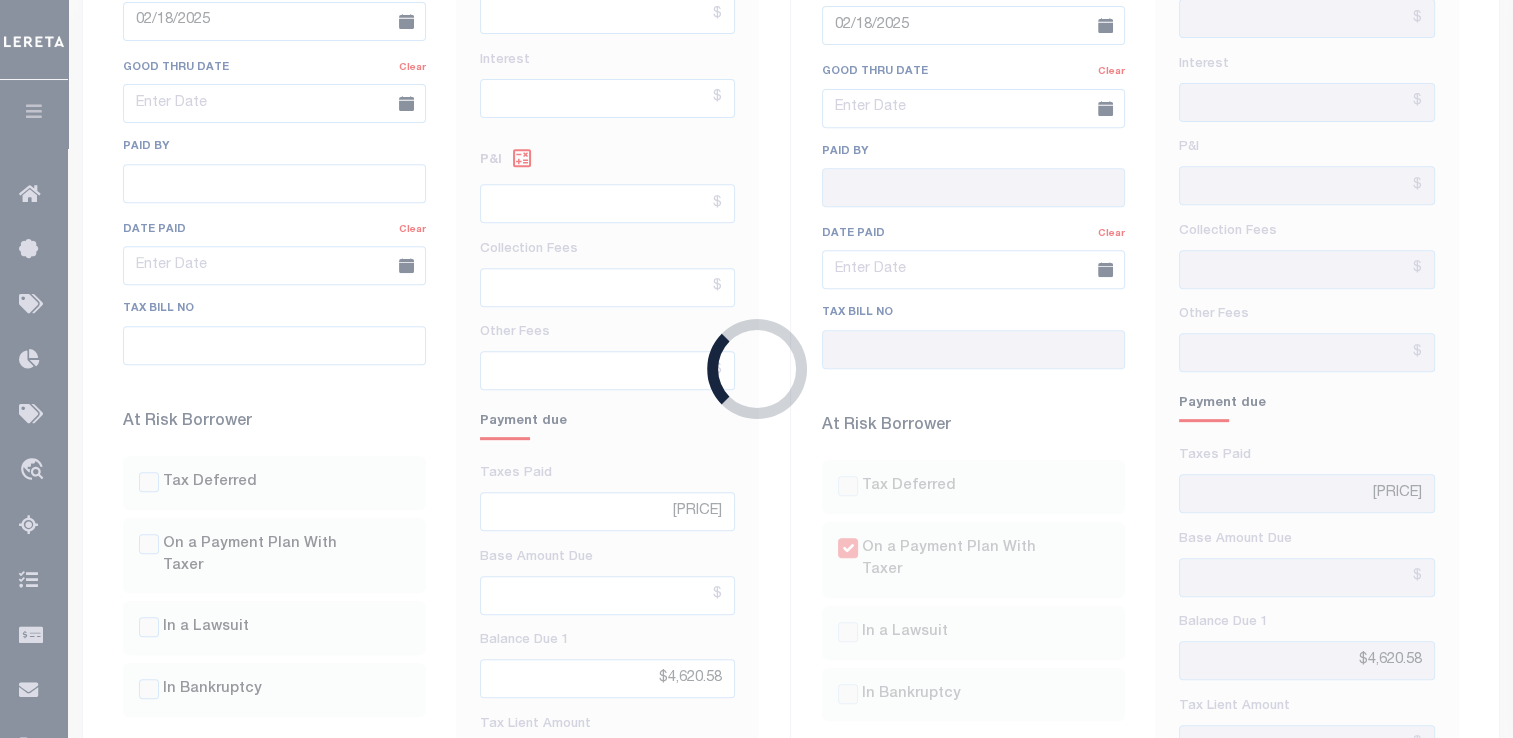 select on "DUE" 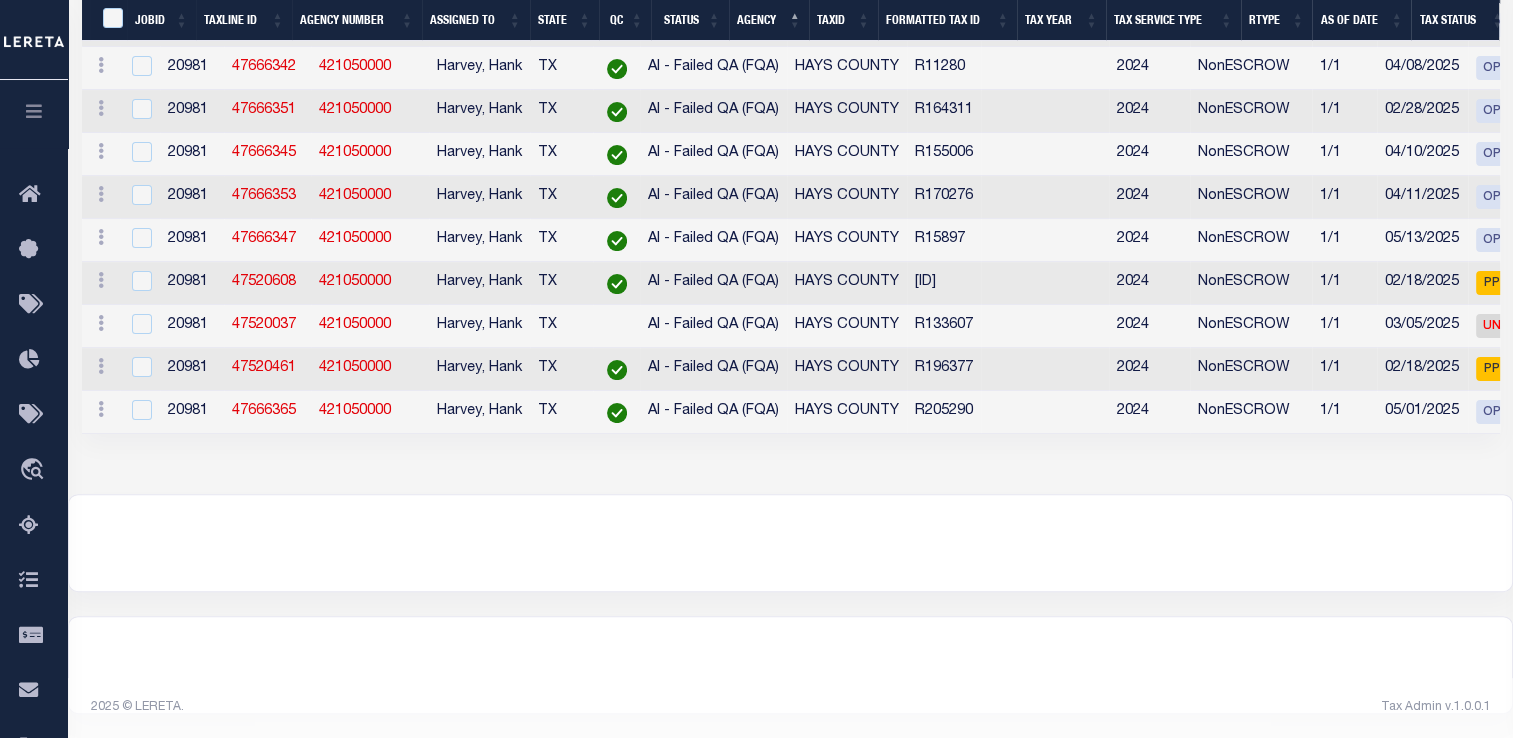 select on "2000" 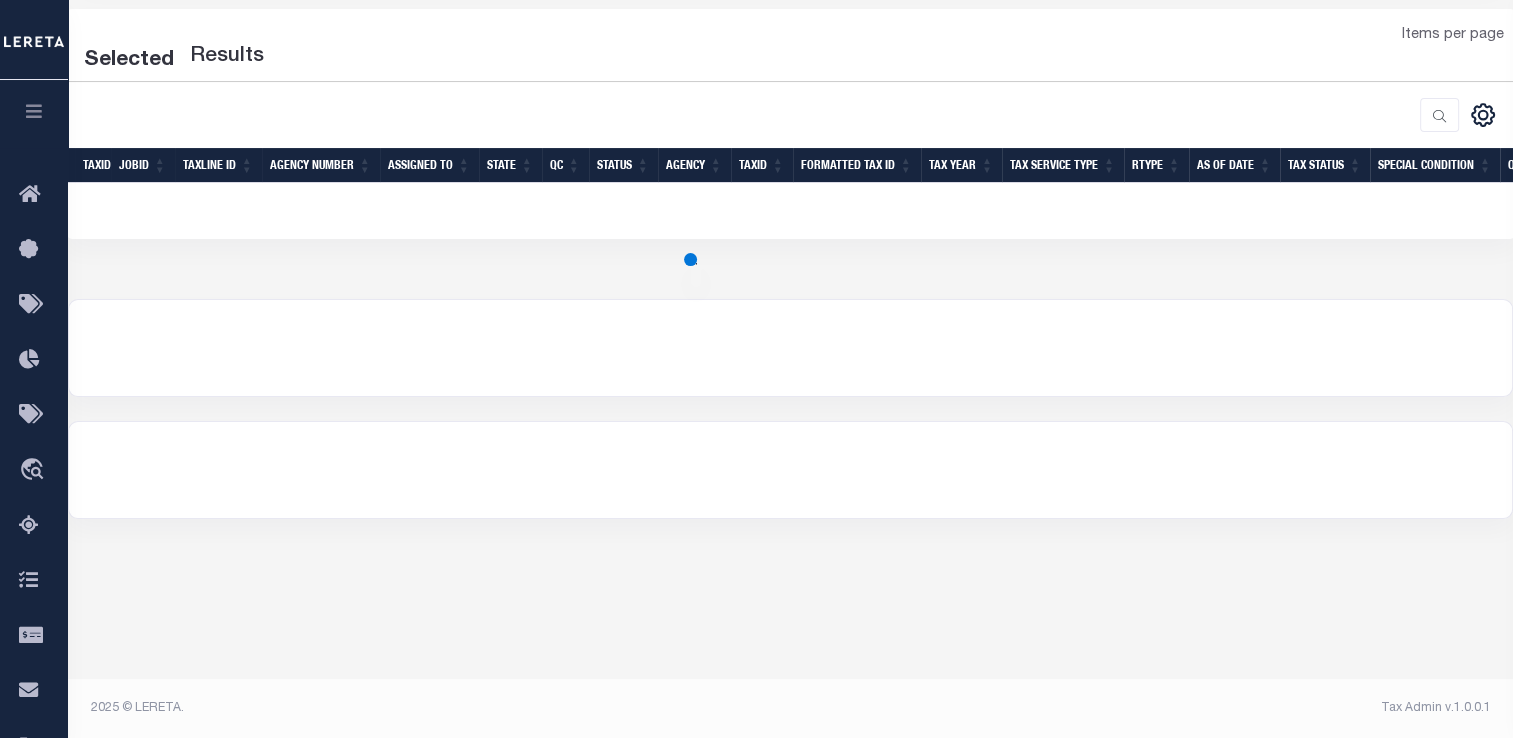 select on "2000" 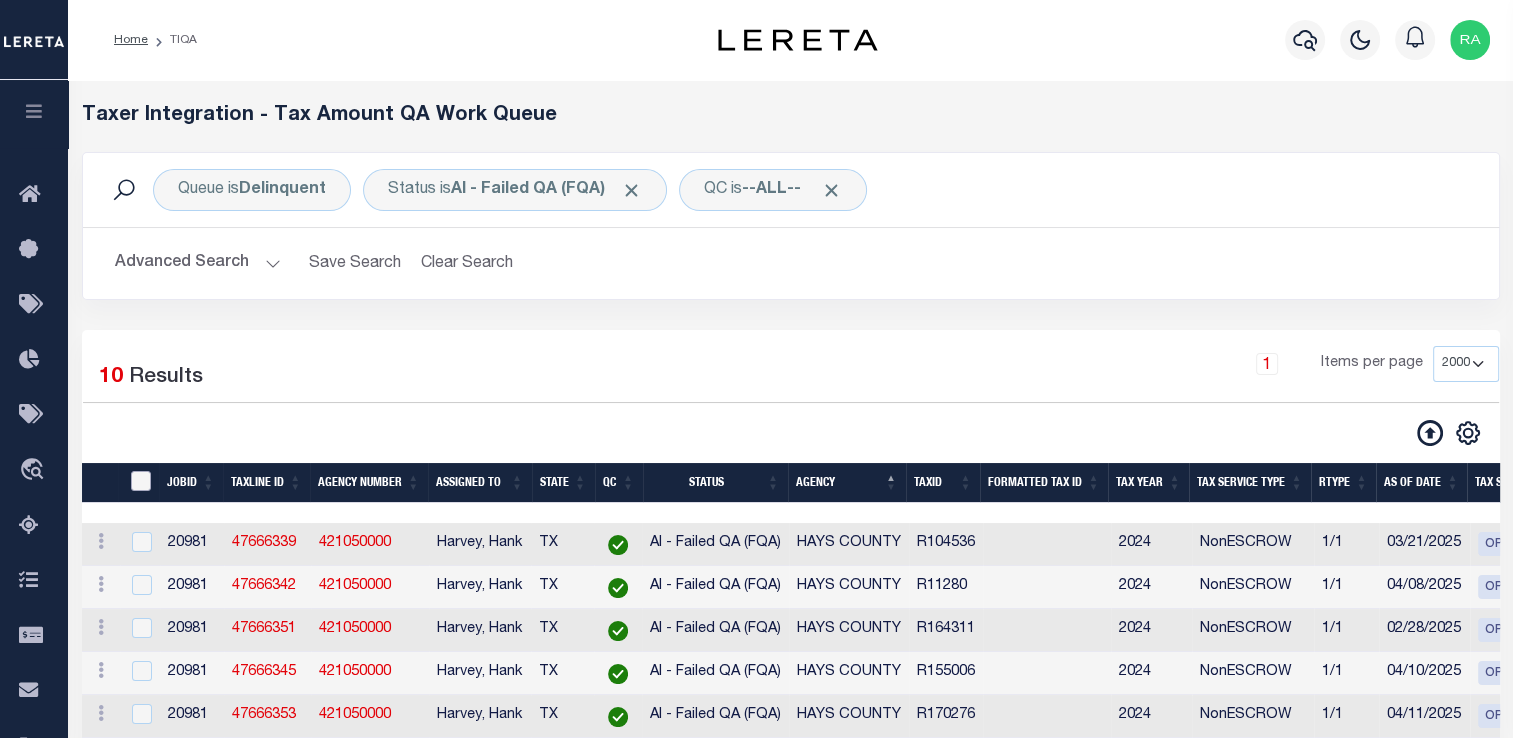 click at bounding box center [141, 481] 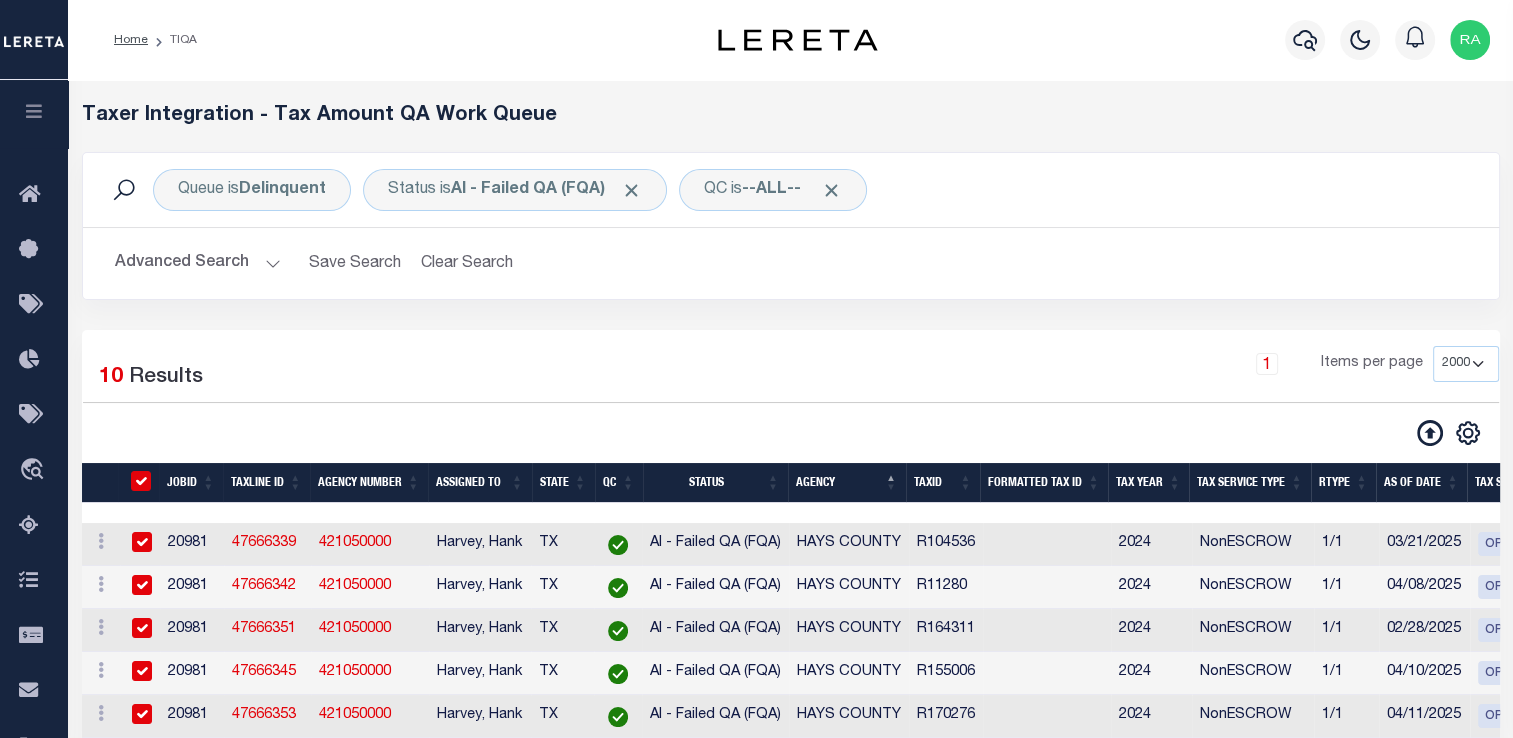 checkbox on "true" 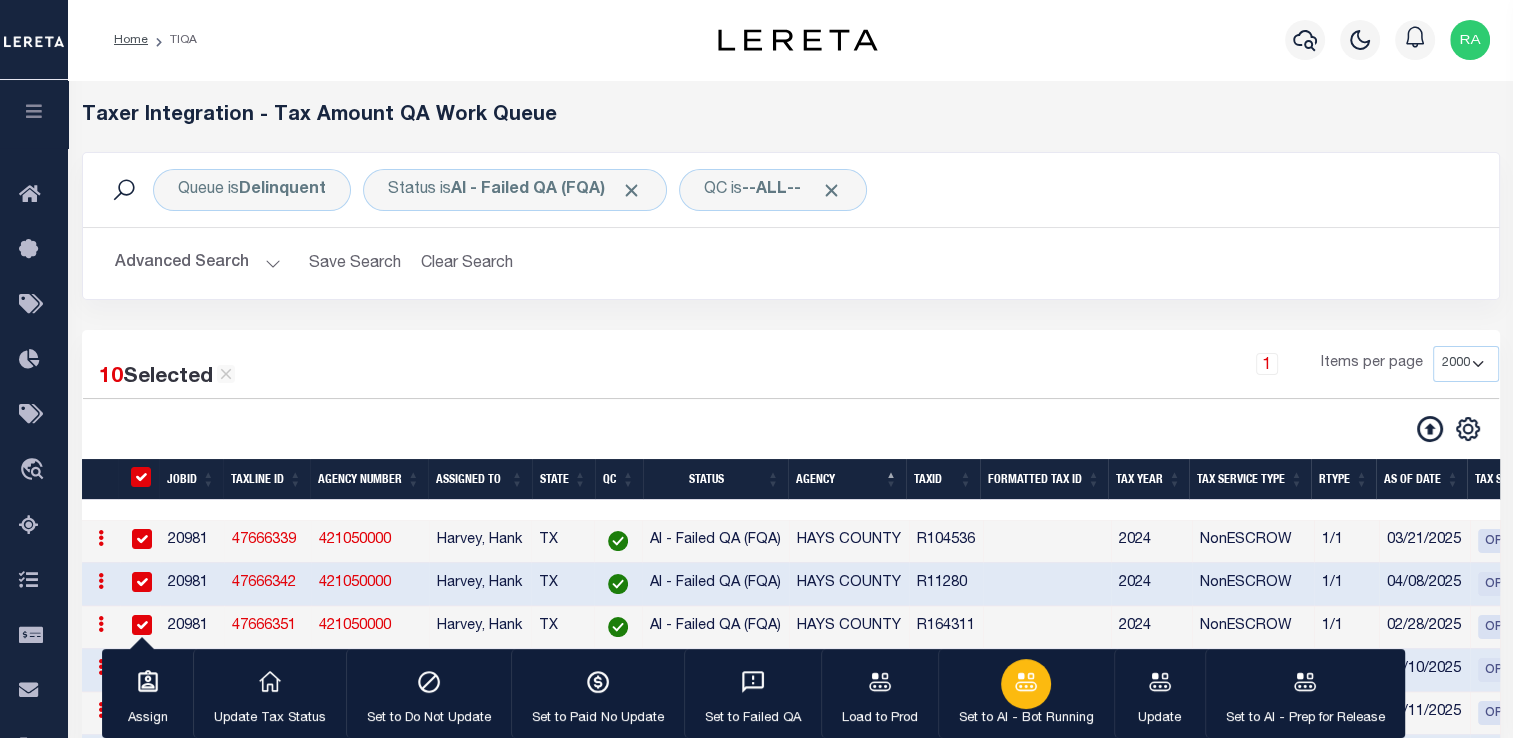 click 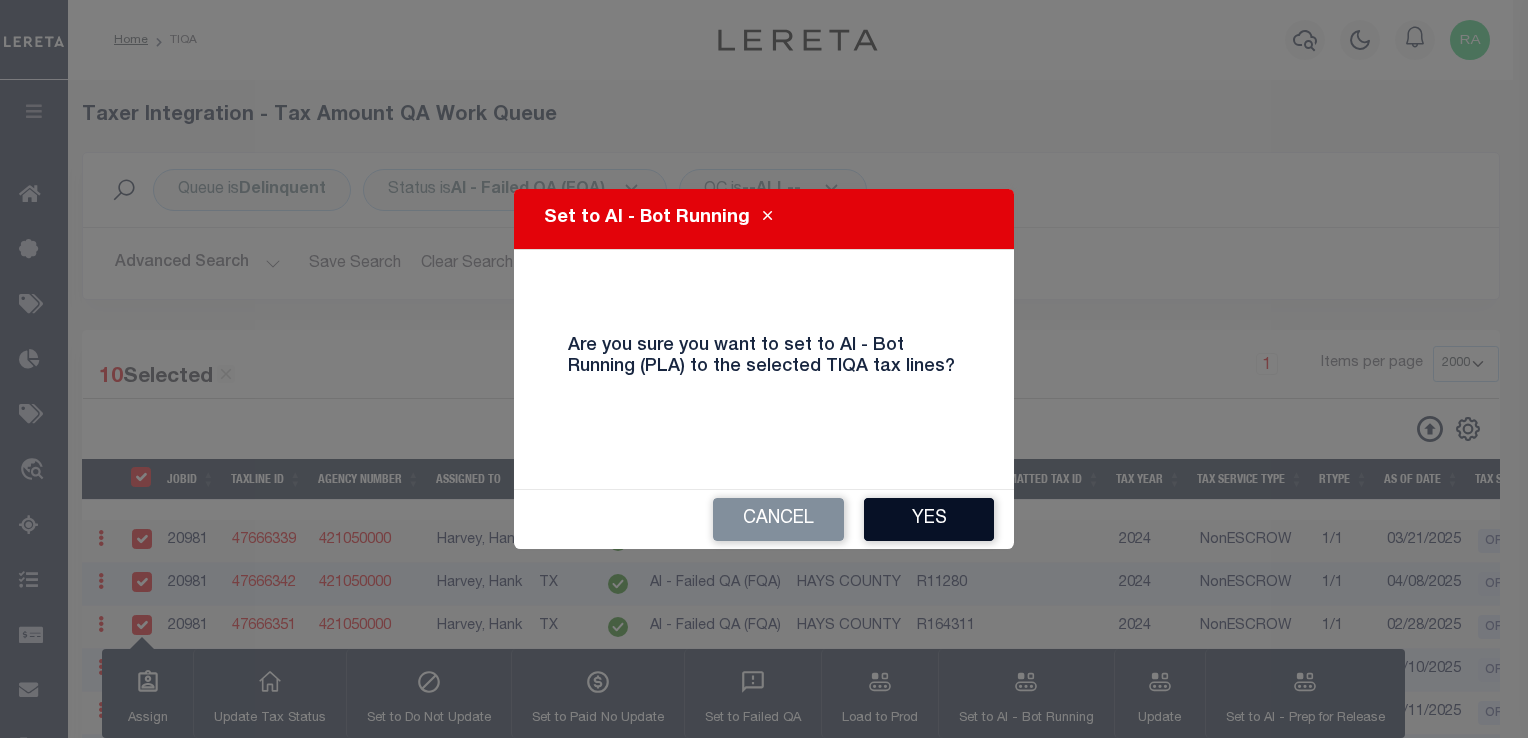 click on "Yes" at bounding box center [929, 519] 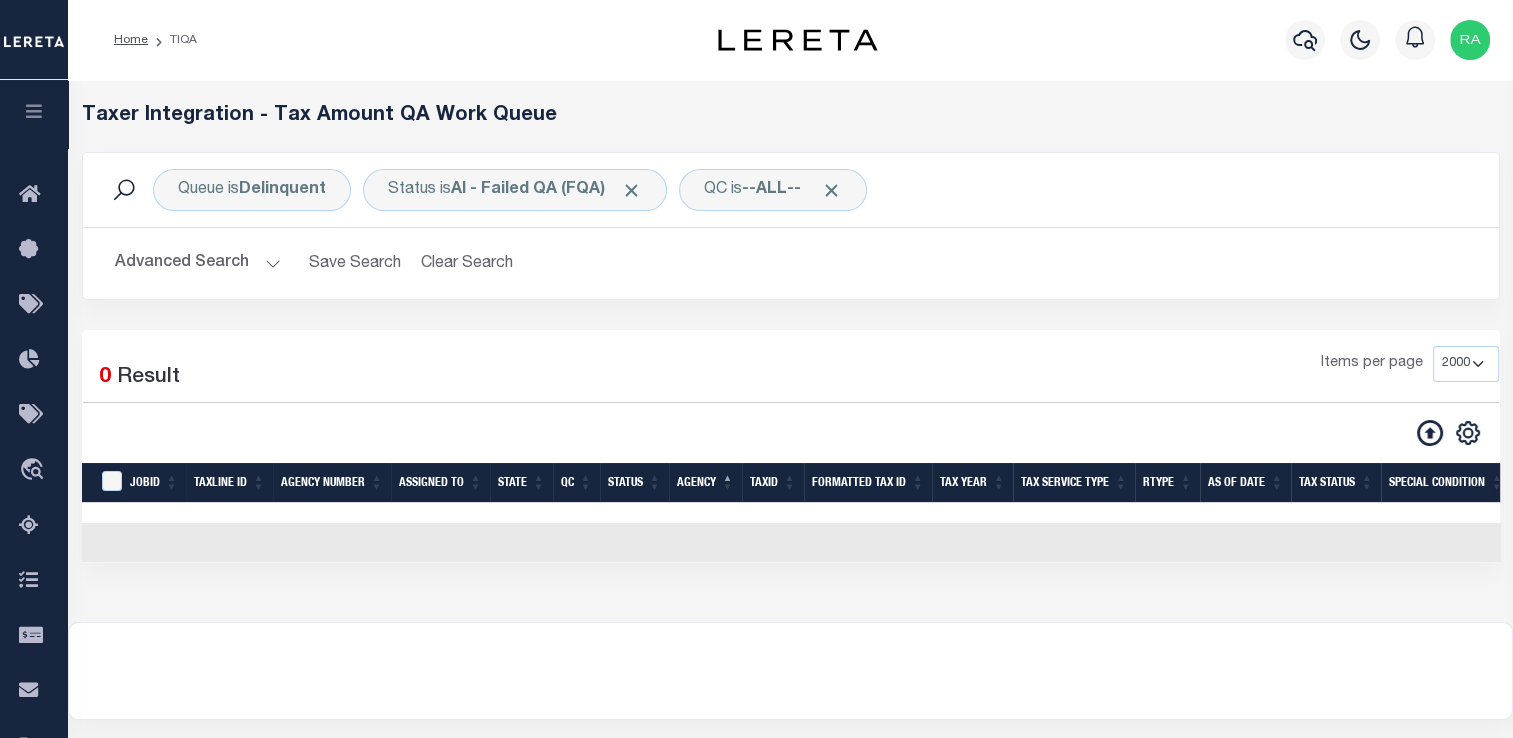 click on "Advanced Search" at bounding box center (198, 263) 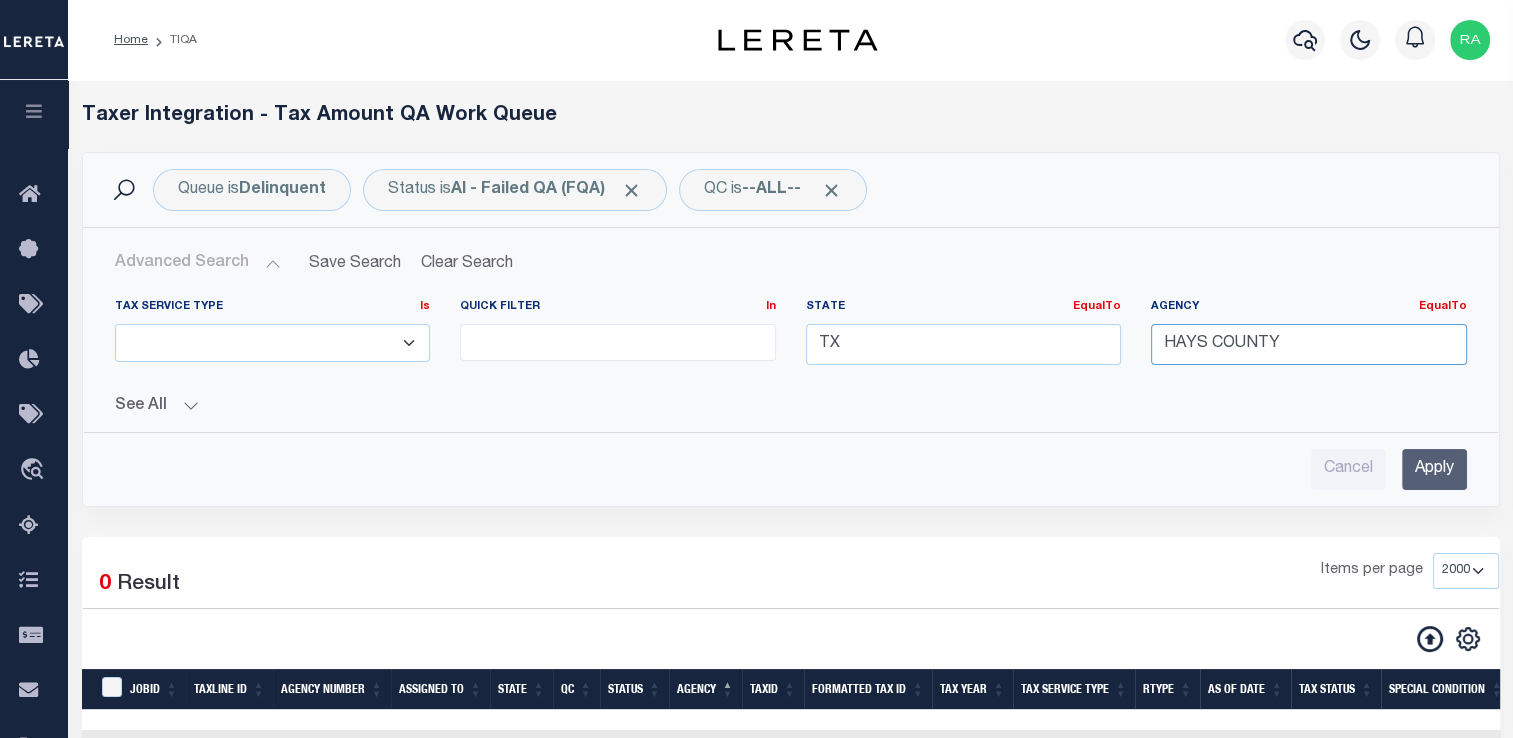 drag, startPoint x: 1342, startPoint y: 334, endPoint x: 982, endPoint y: 350, distance: 360.35538 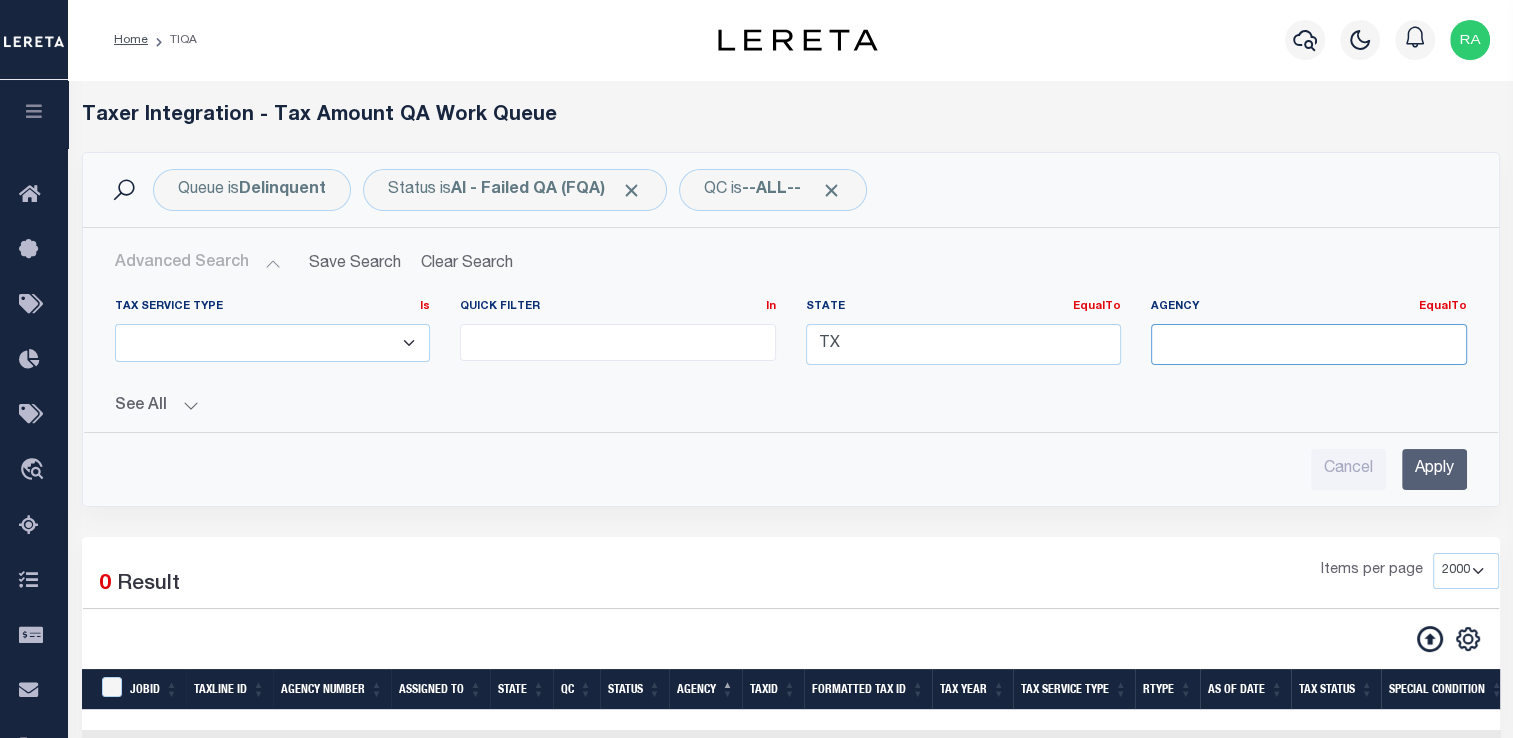 type on "FRANKSTON ISD             (INACTIVE)" 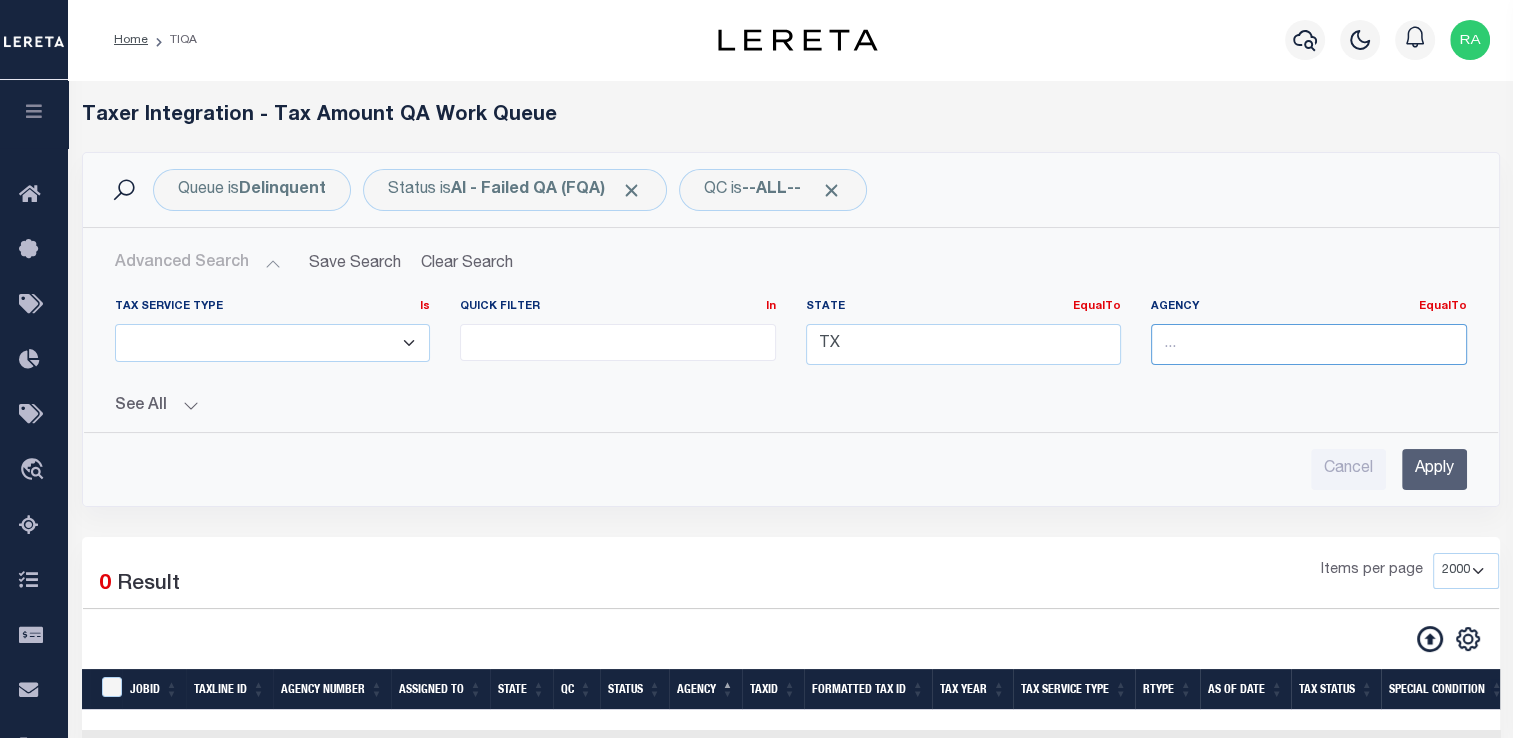type 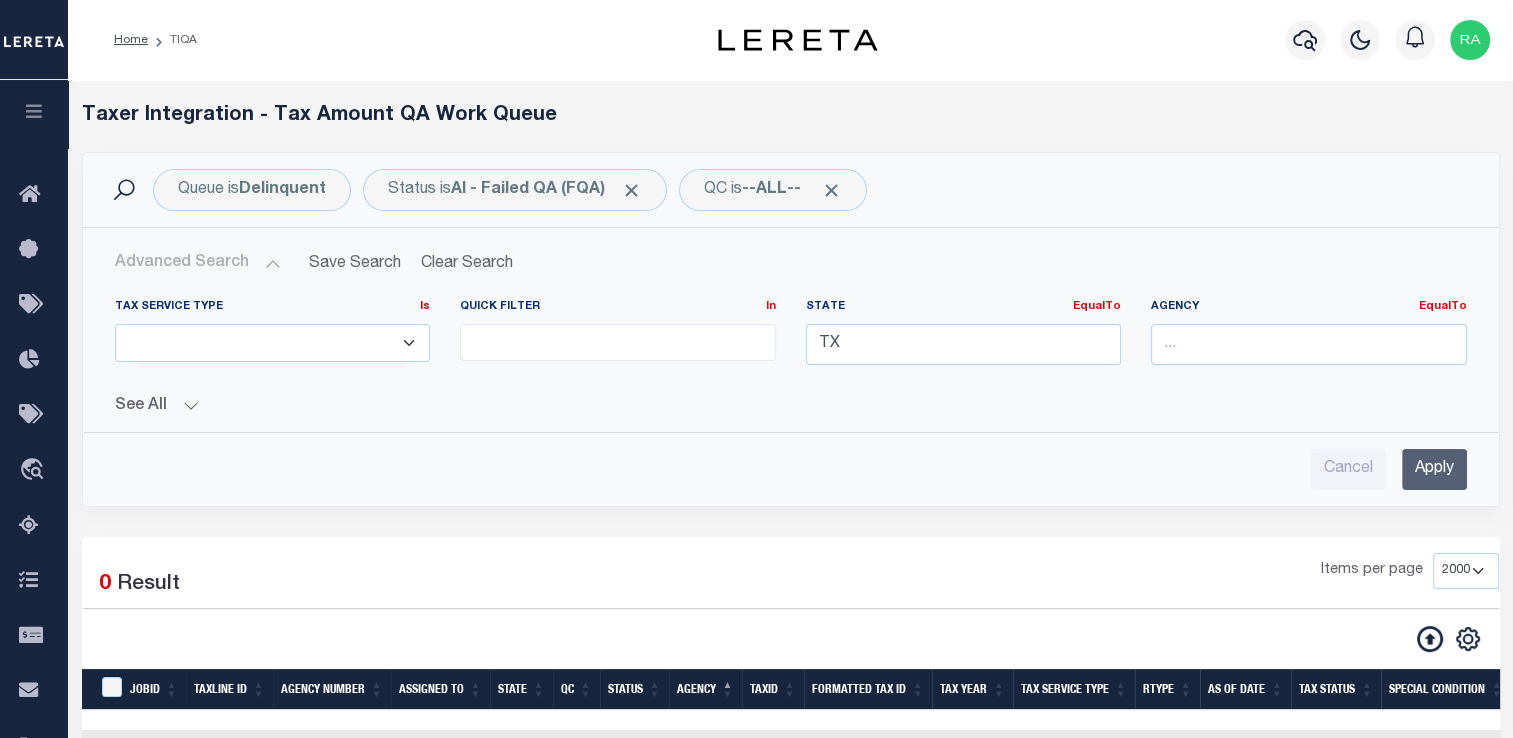 click on "Apply" at bounding box center (1434, 469) 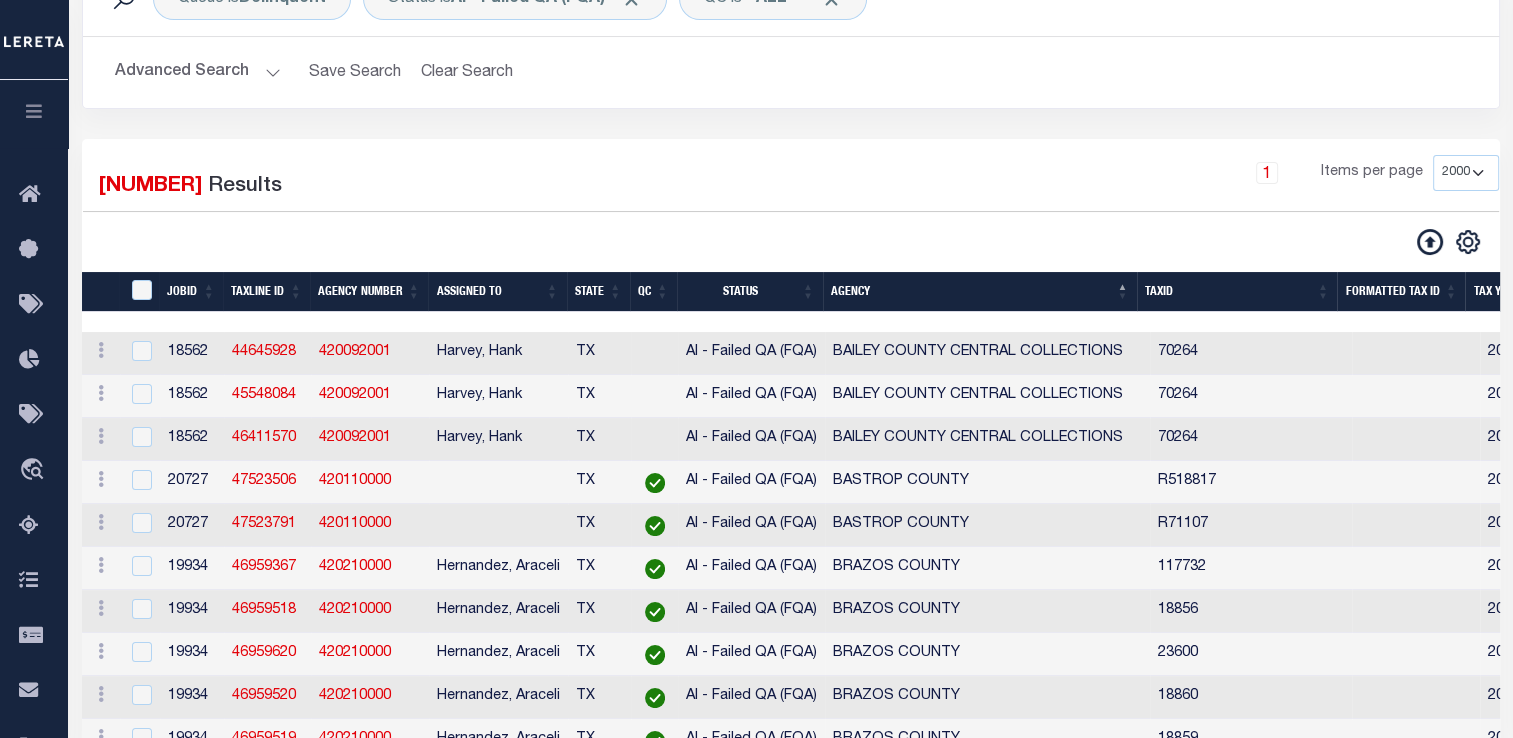 scroll, scrollTop: 192, scrollLeft: 0, axis: vertical 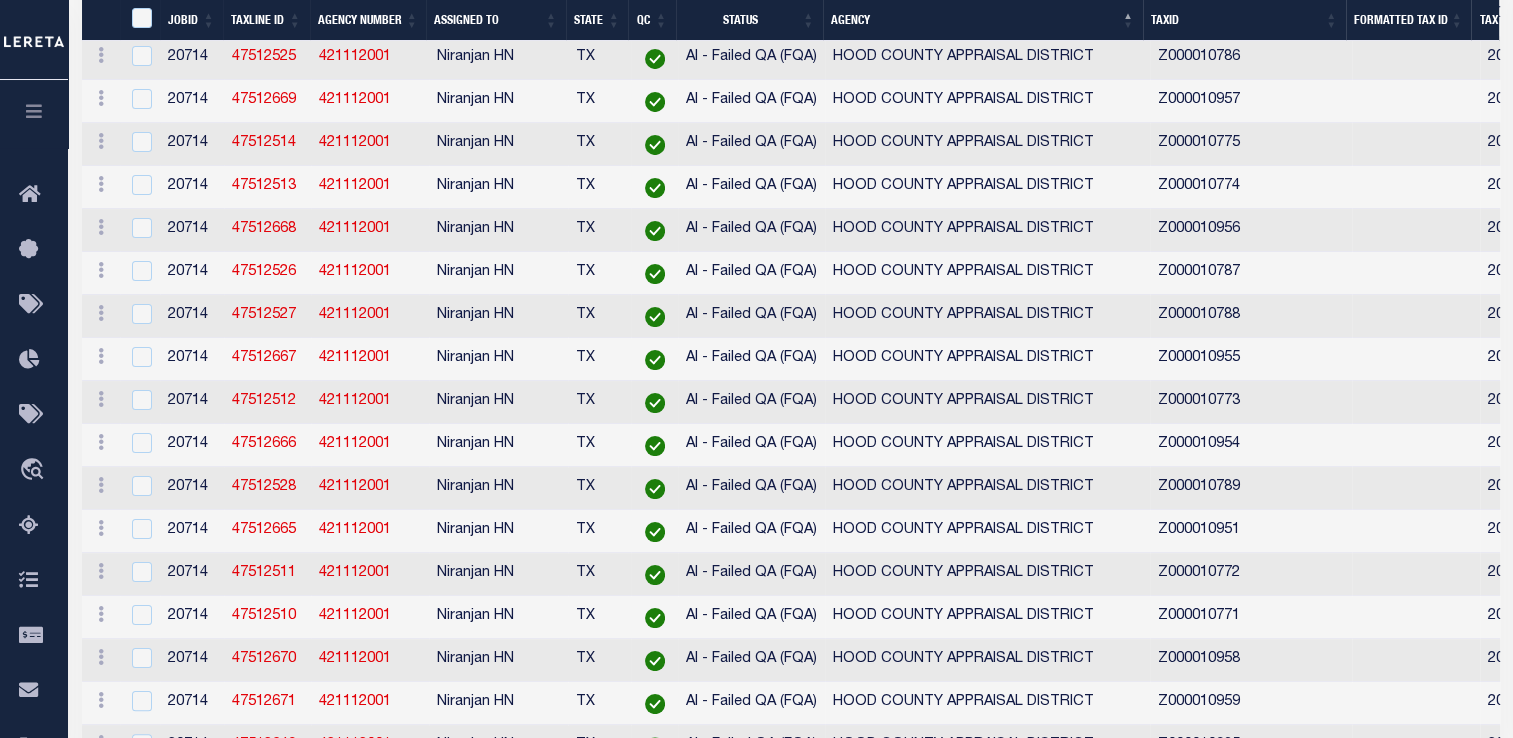 drag, startPoint x: 273, startPoint y: 539, endPoint x: 796, endPoint y: 730, distance: 556.7854 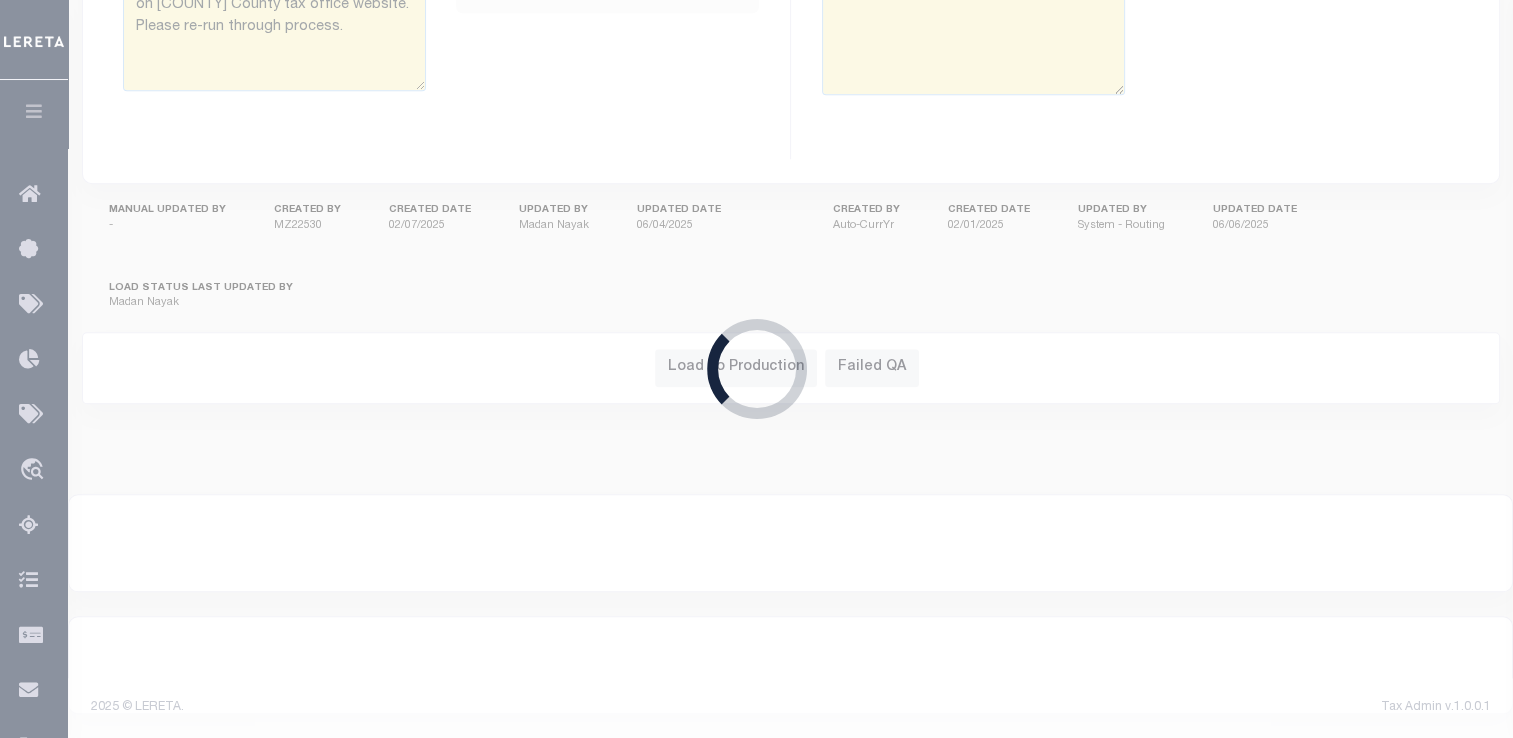 select on "UNP" 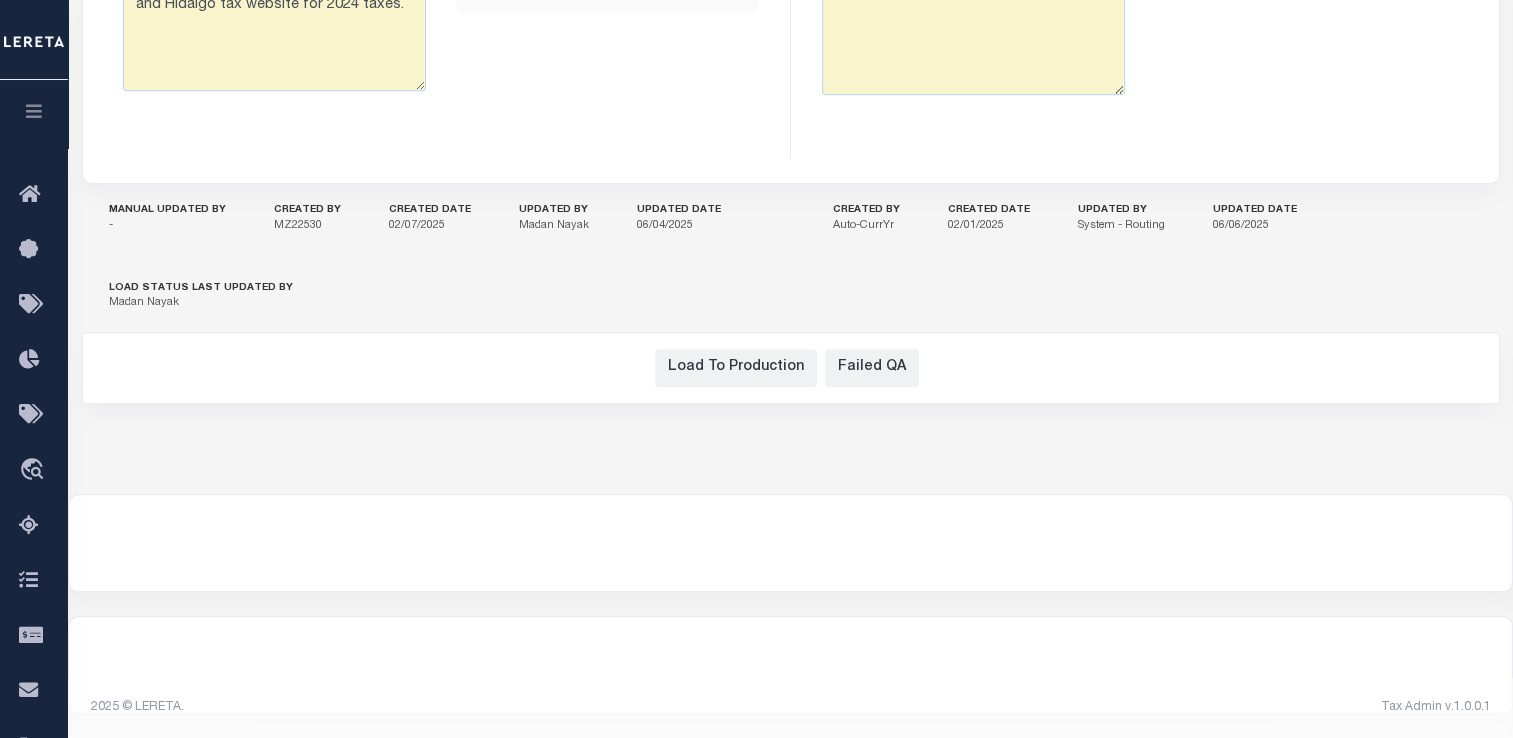 scroll, scrollTop: 0, scrollLeft: 0, axis: both 